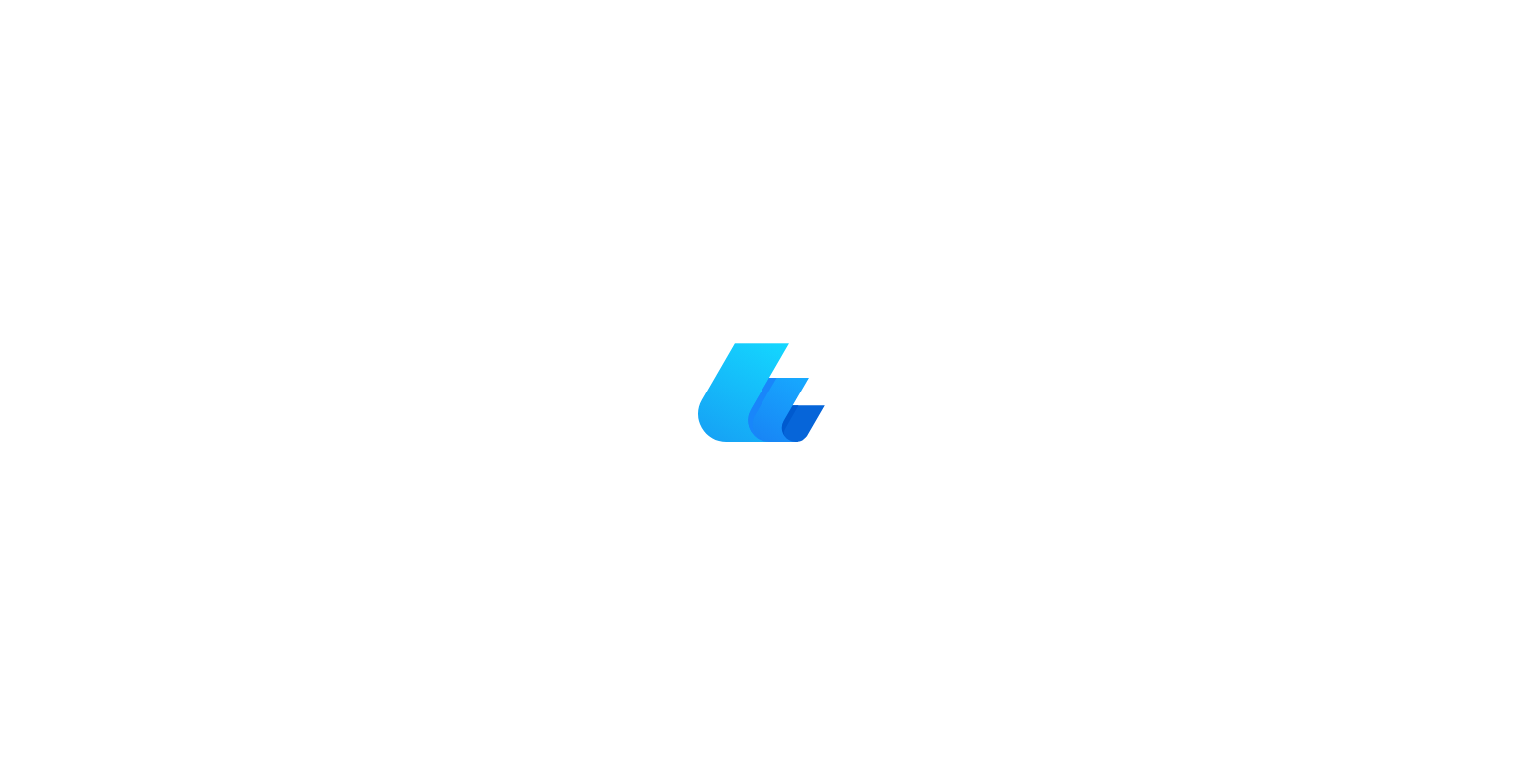 scroll, scrollTop: 0, scrollLeft: 0, axis: both 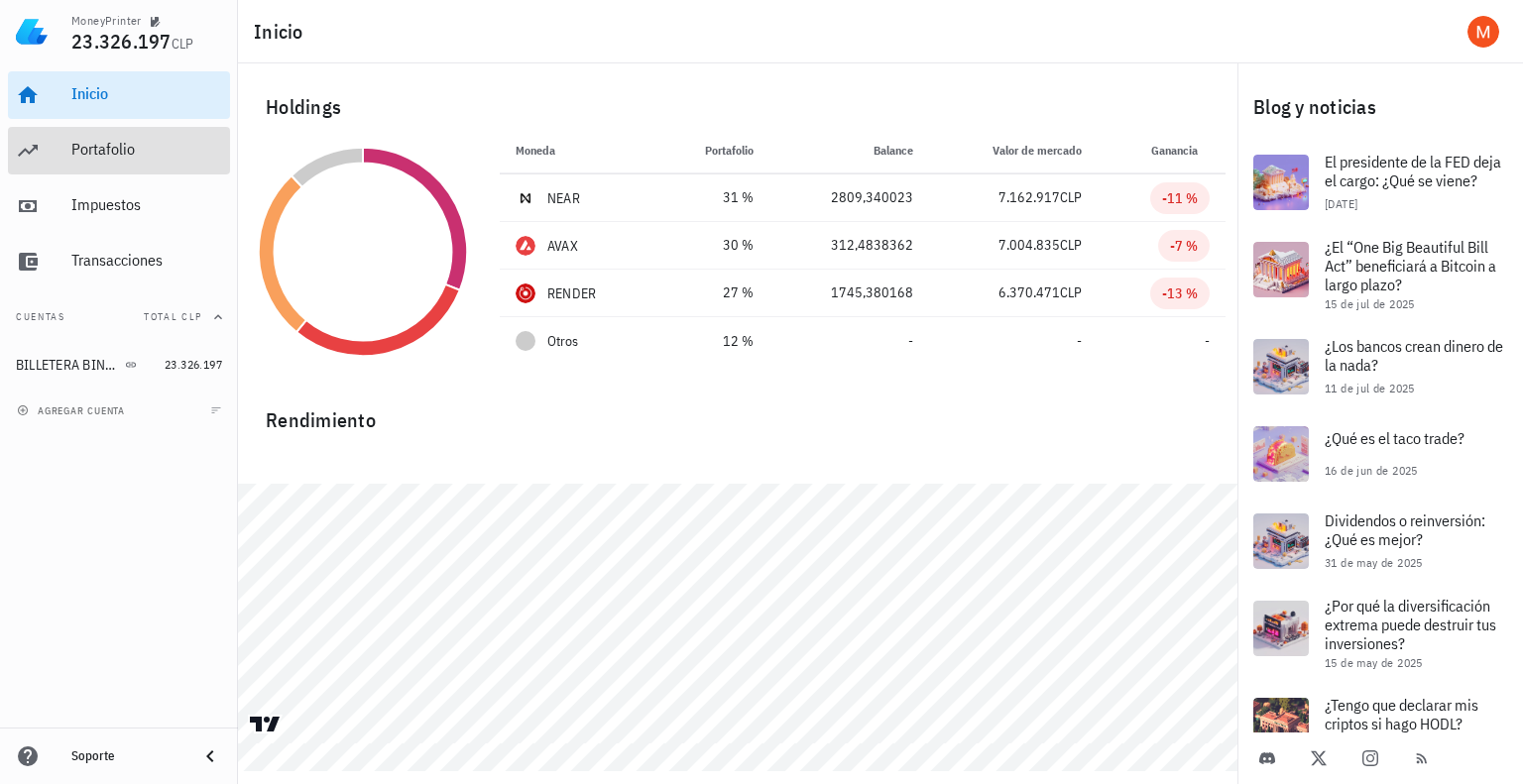 click on "Portafolio" at bounding box center (147, 149) 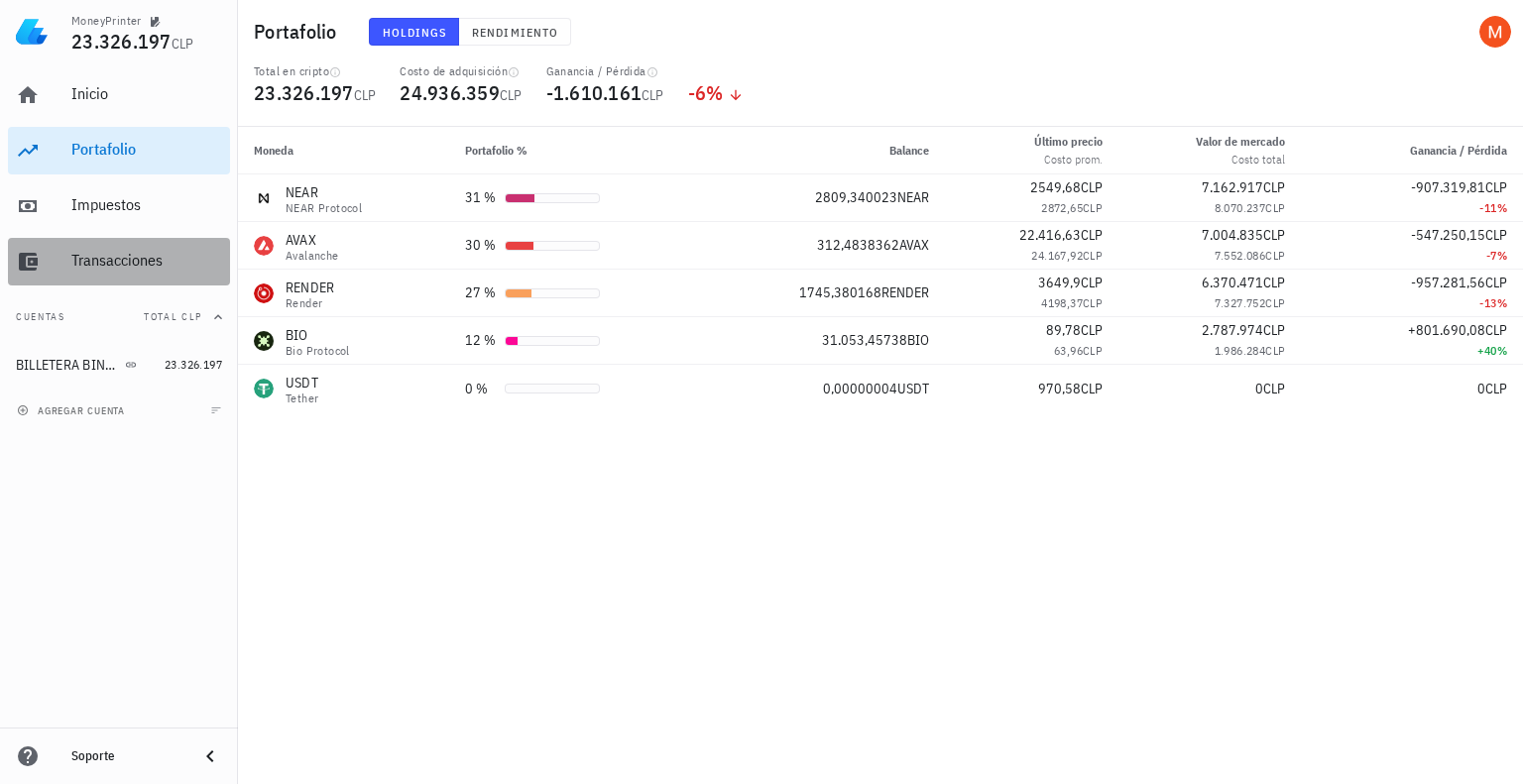 click on "Transacciones" at bounding box center (147, 260) 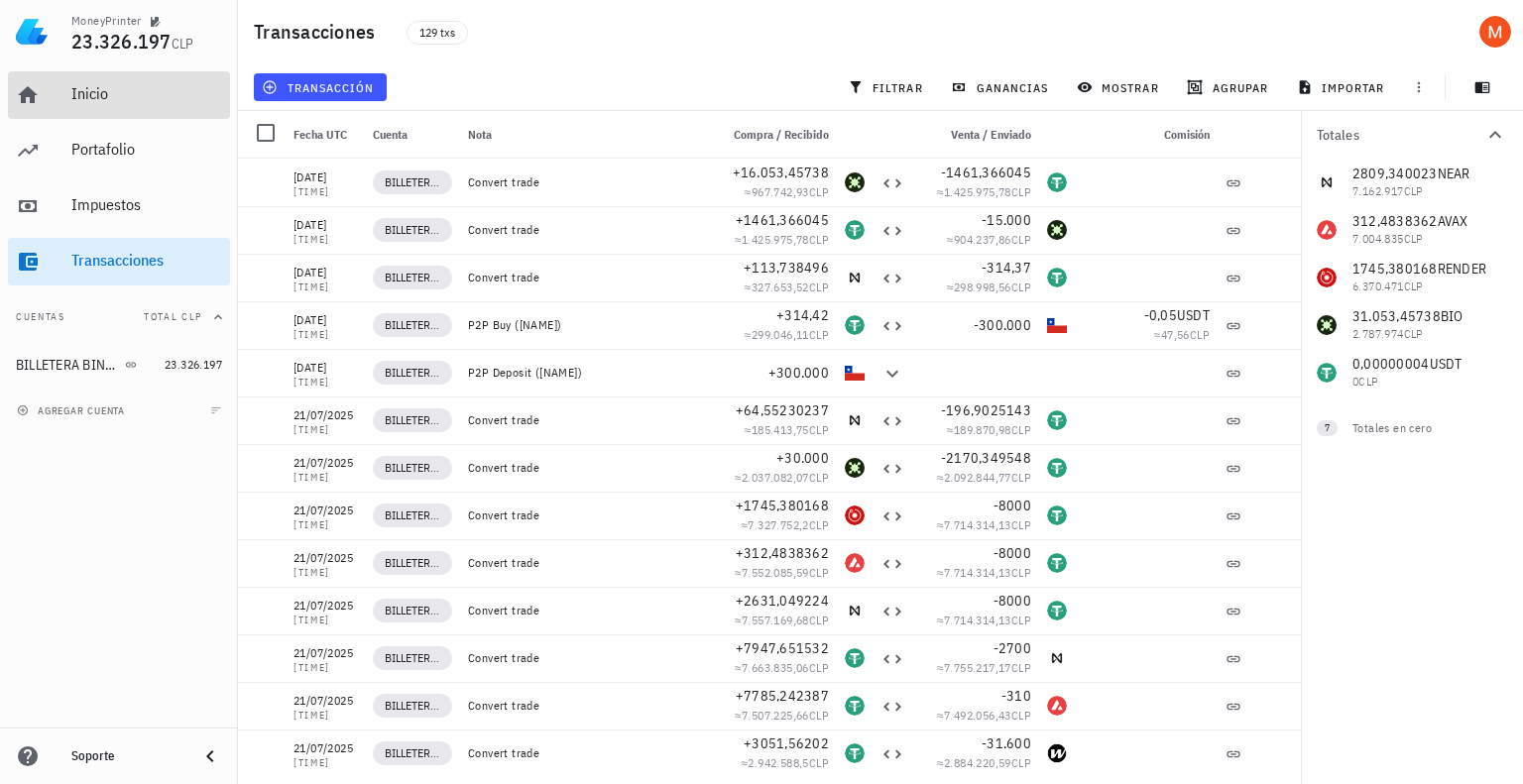 click on "Inicio" at bounding box center (147, 94) 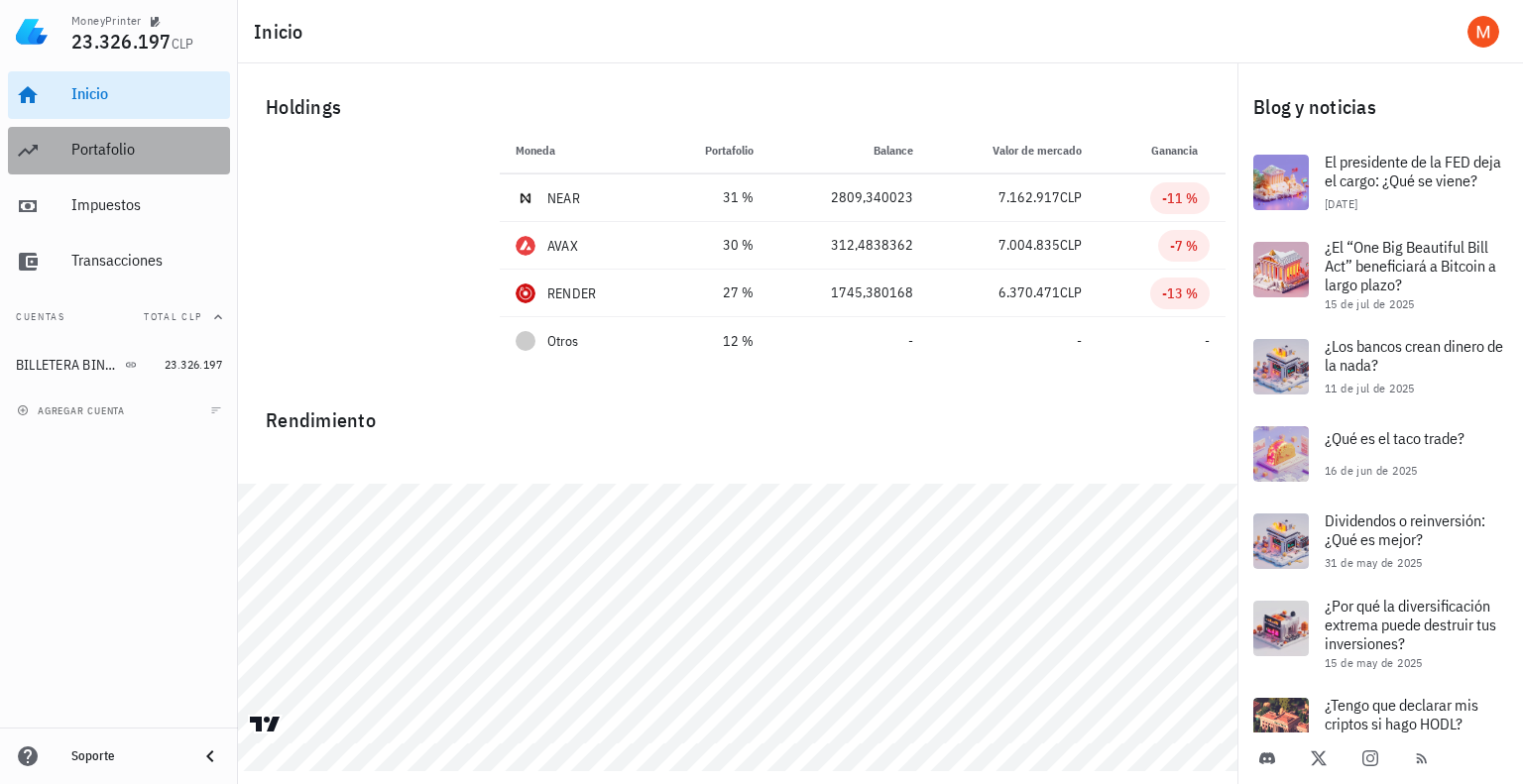 click on "Portafolio" at bounding box center (147, 150) 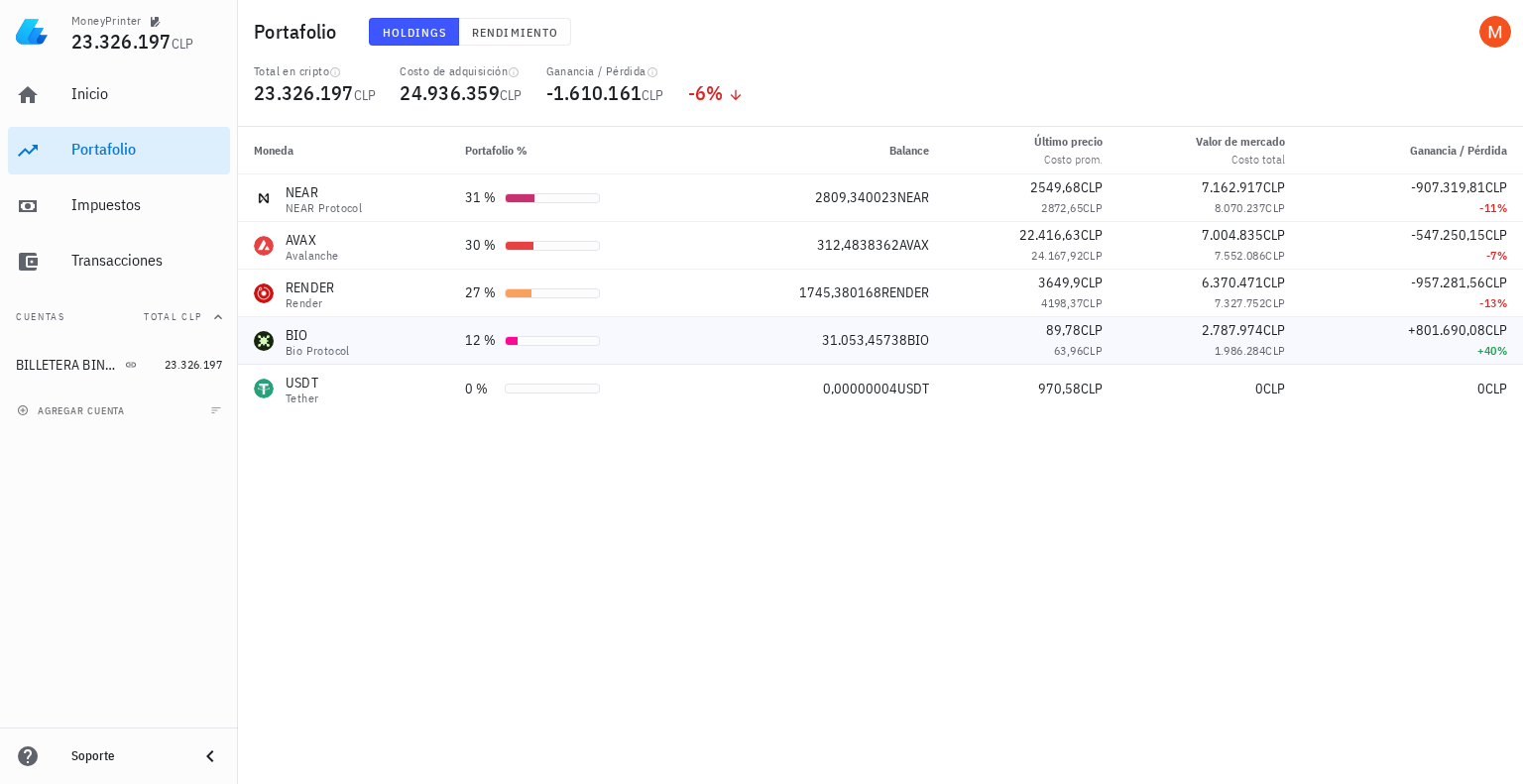 click on "31.053,45738  BIO" at bounding box center [823, 340] 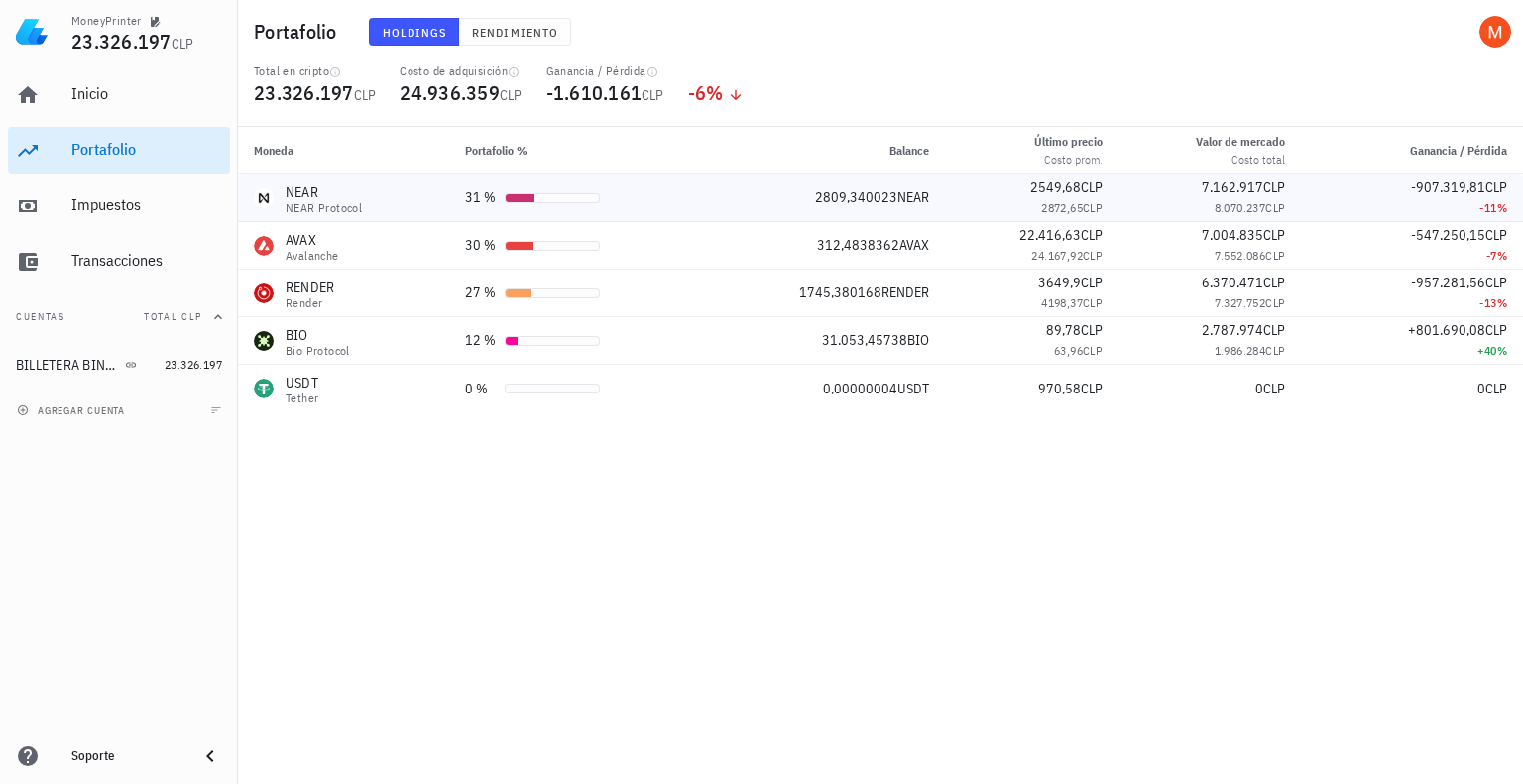 click on "2809,340023  NEAR" at bounding box center [823, 197] 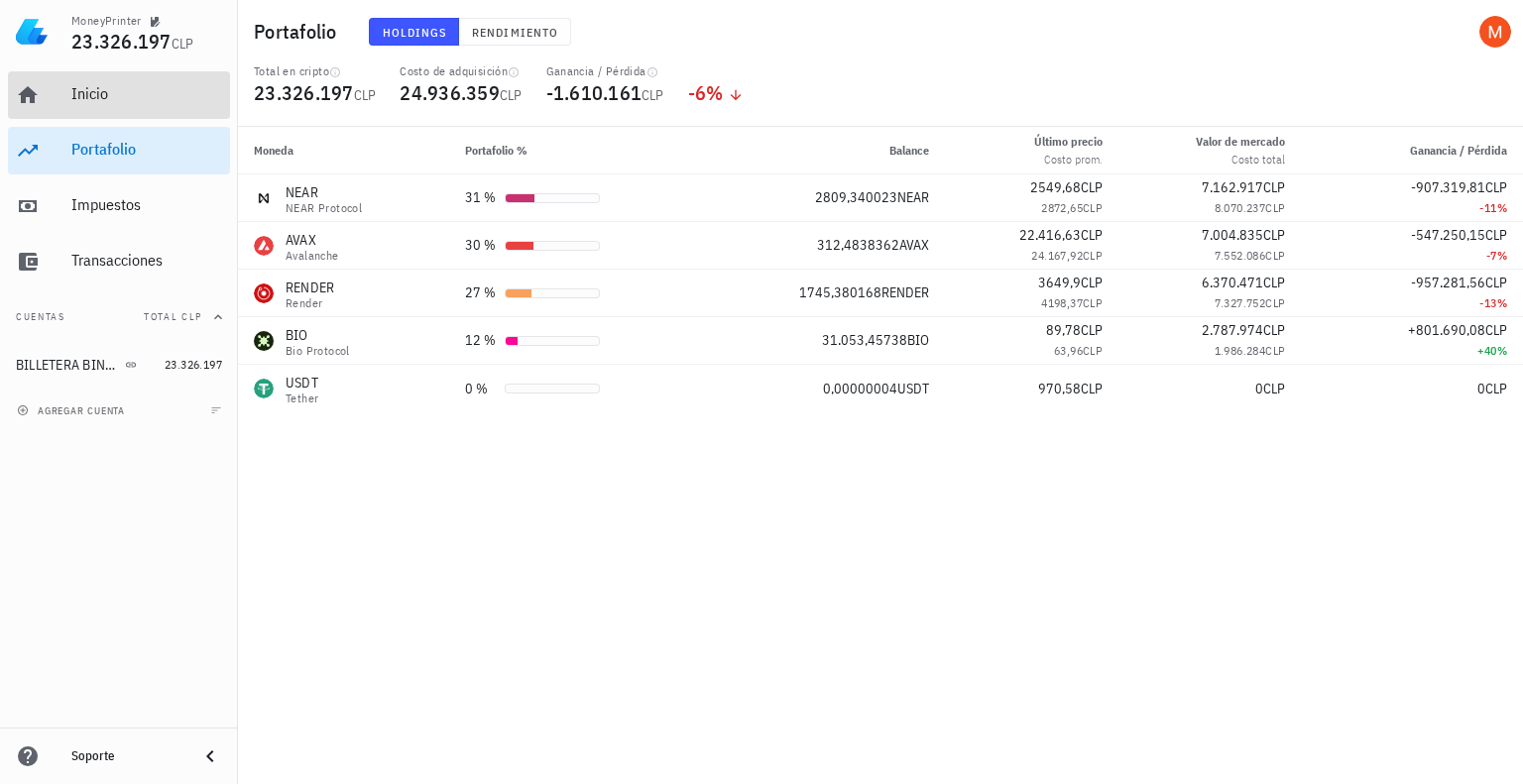 click on "Inicio" at bounding box center [147, 94] 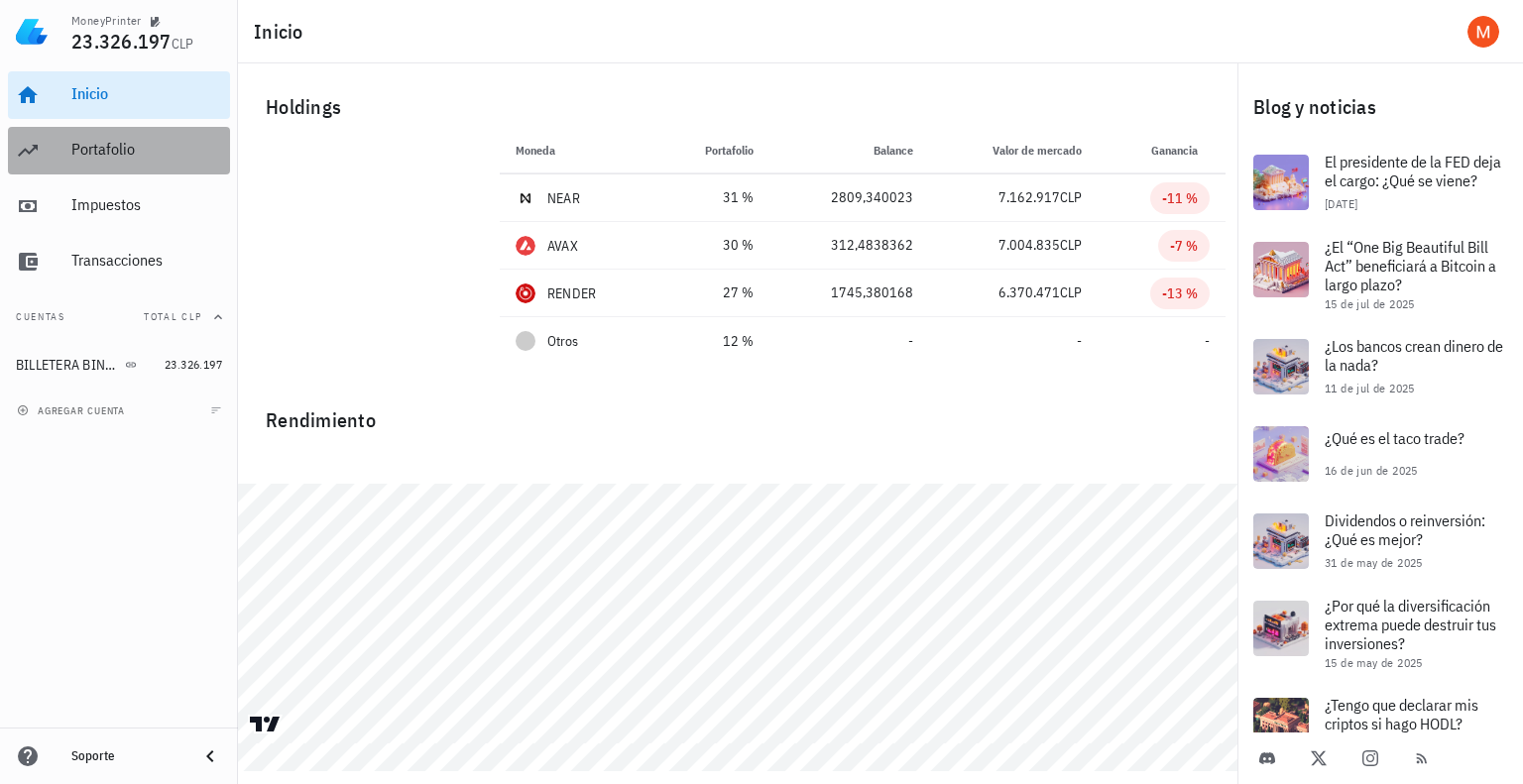 click on "Portafolio" at bounding box center (147, 150) 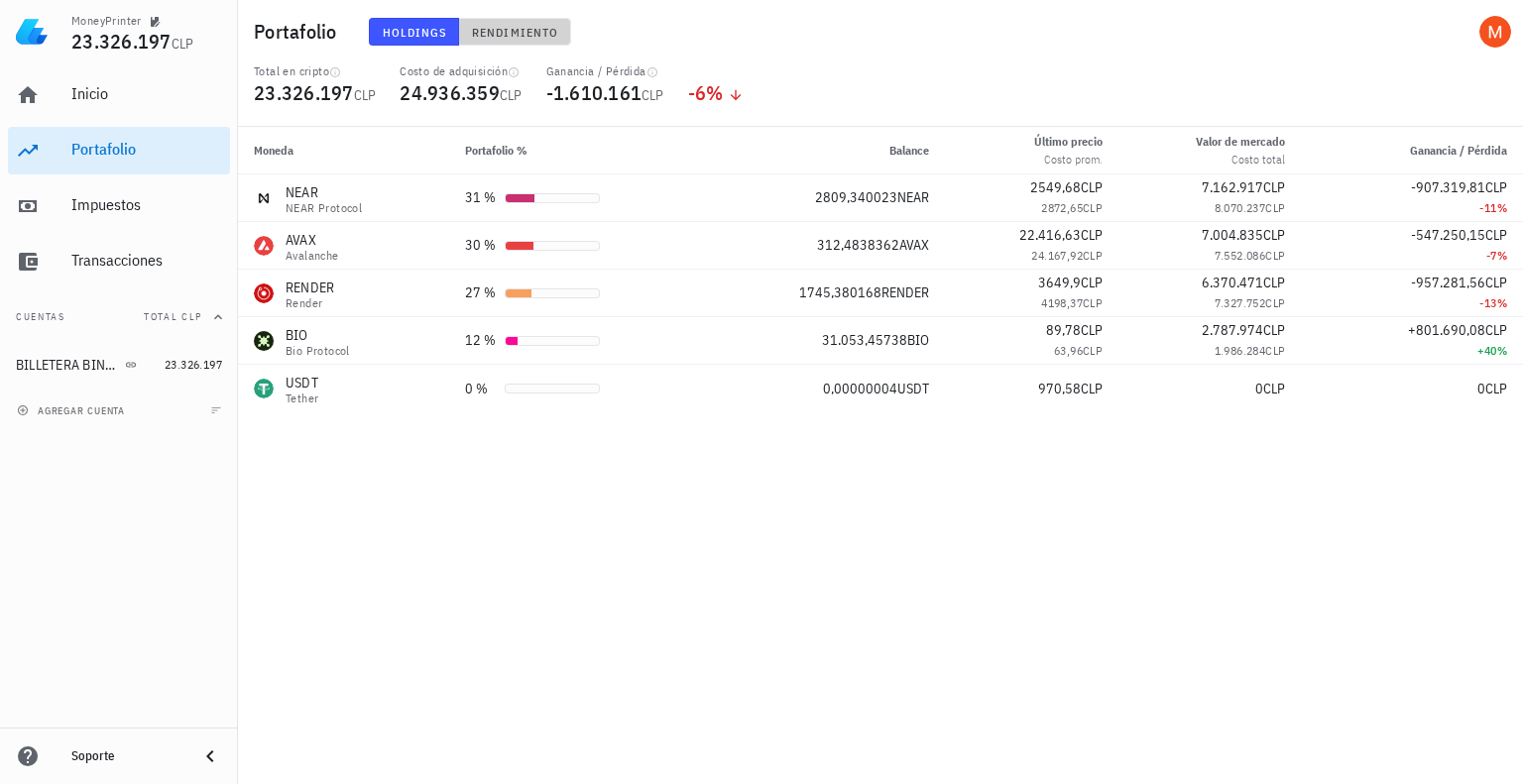 click on "Rendimiento" at bounding box center [515, 32] 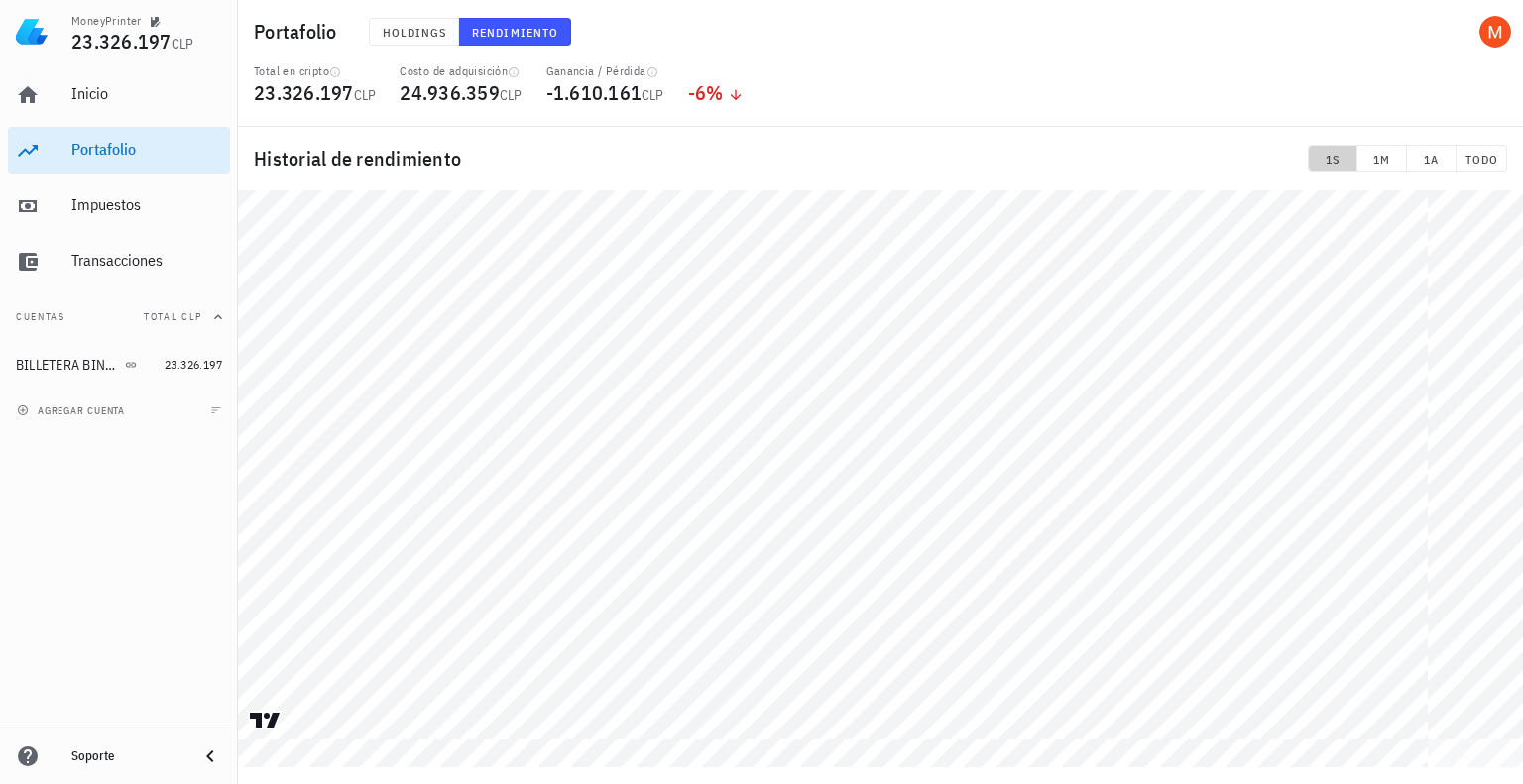 click on "1S" at bounding box center [1333, 159] 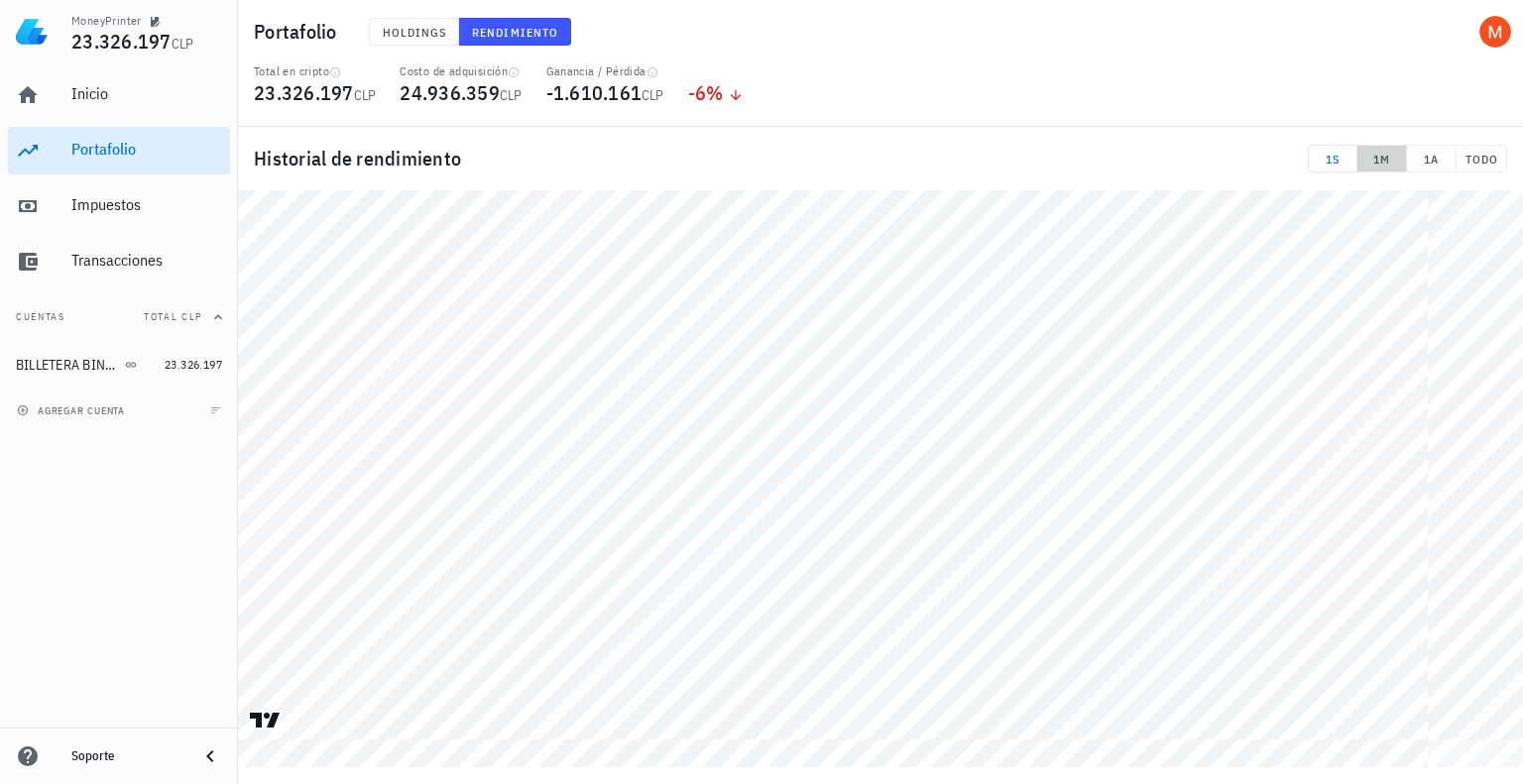 click on "1M" at bounding box center [1381, 159] 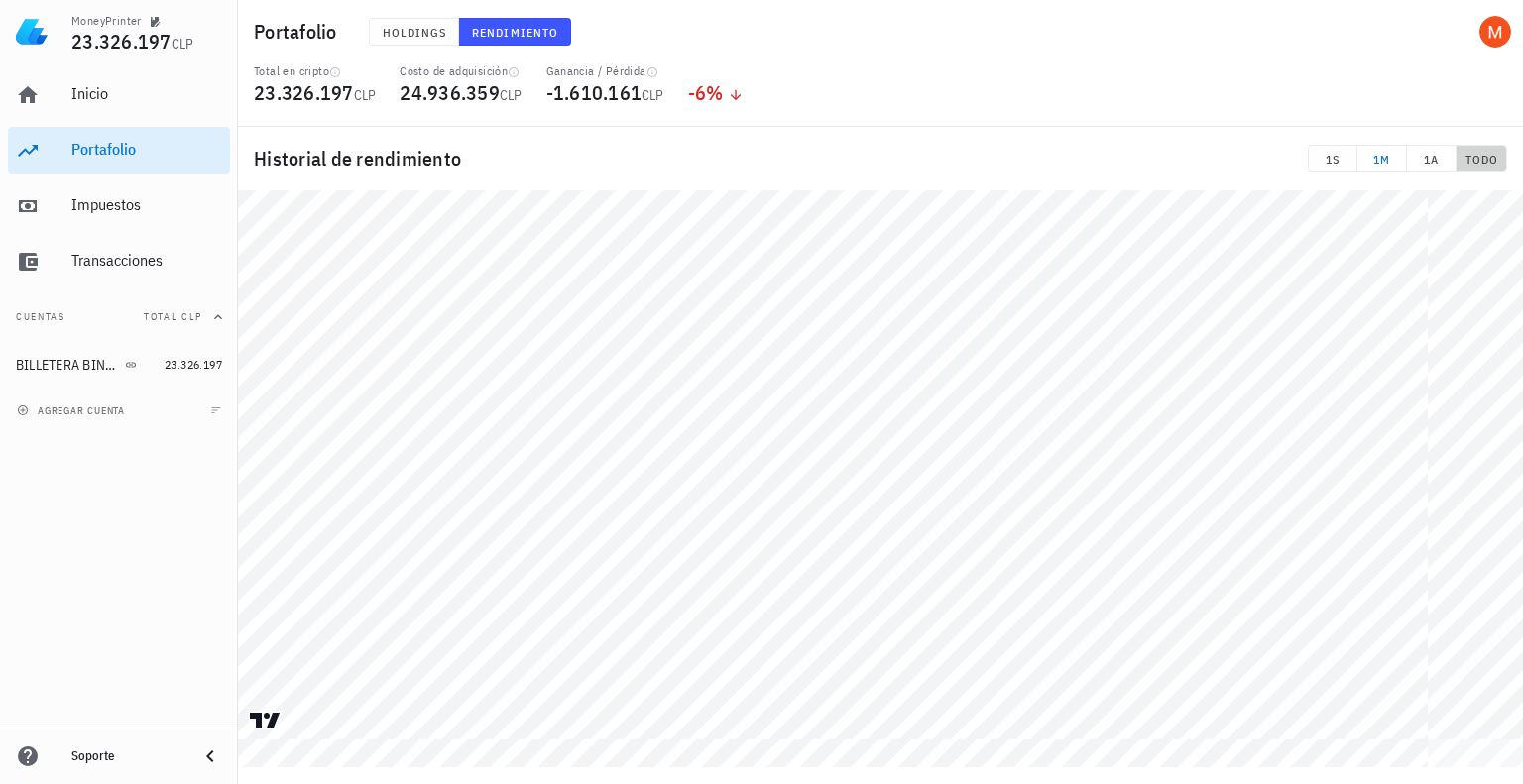 click on "TODO" at bounding box center [1481, 159] 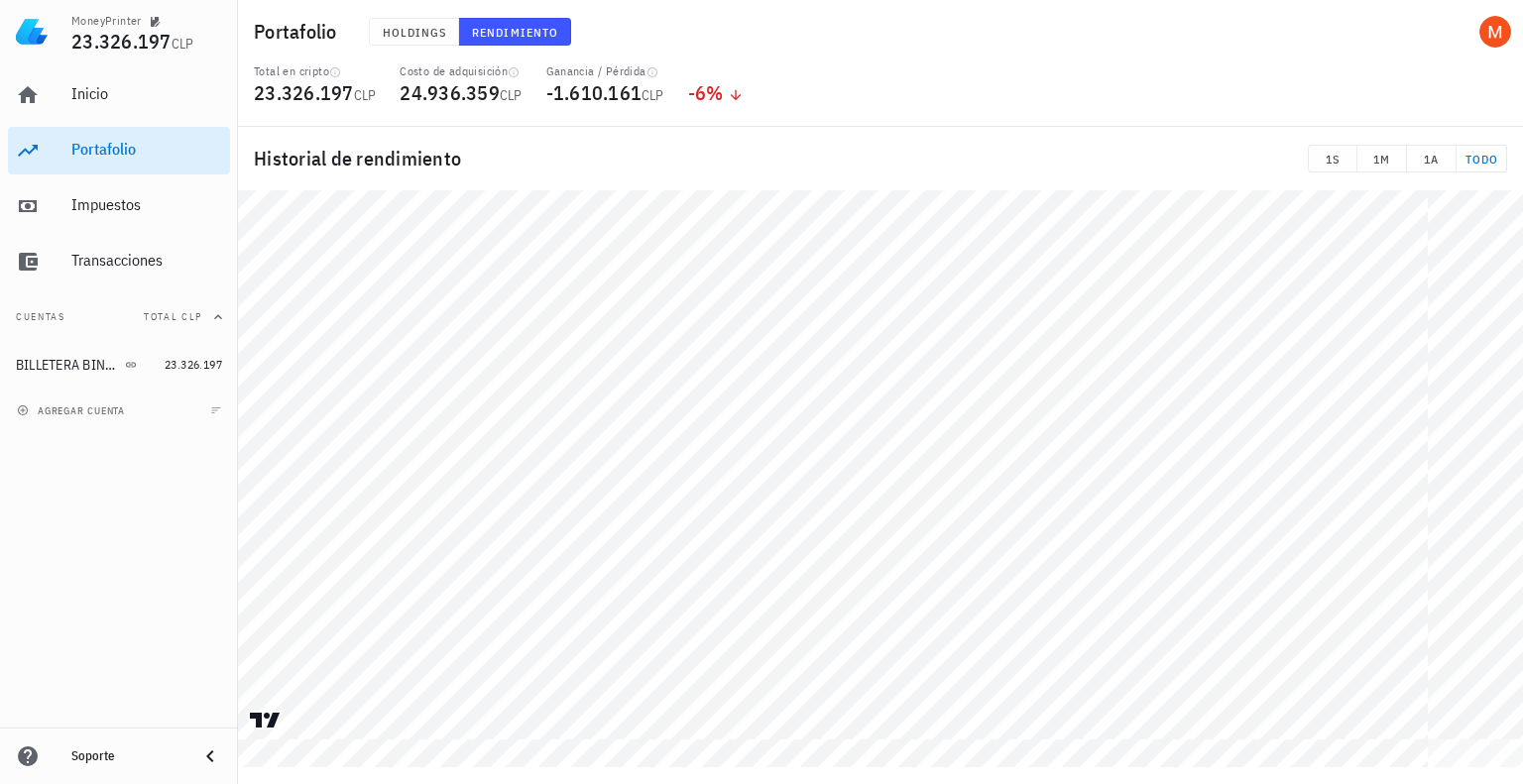 click on "TODO" at bounding box center (1481, 159) 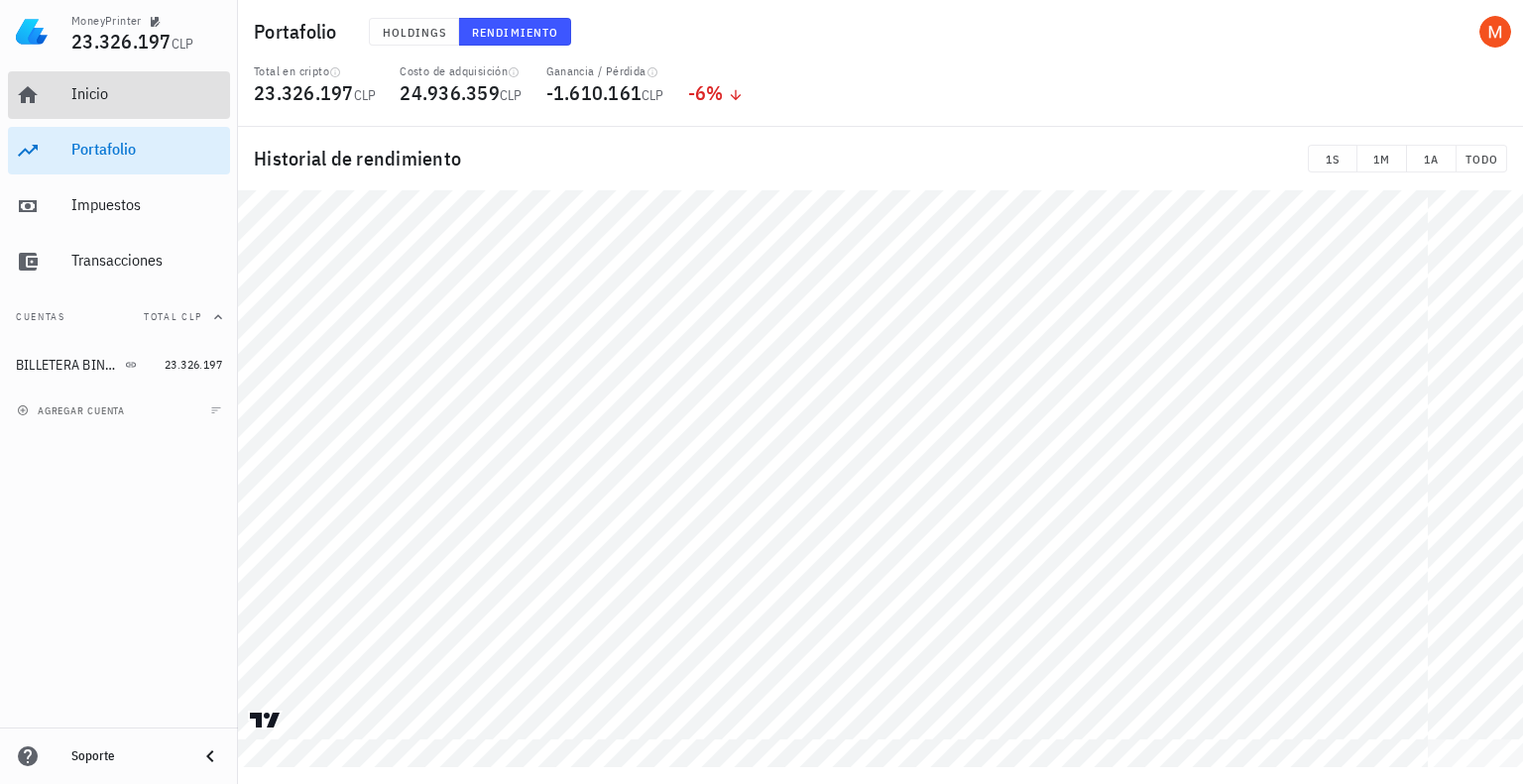 click on "Inicio" at bounding box center [147, 93] 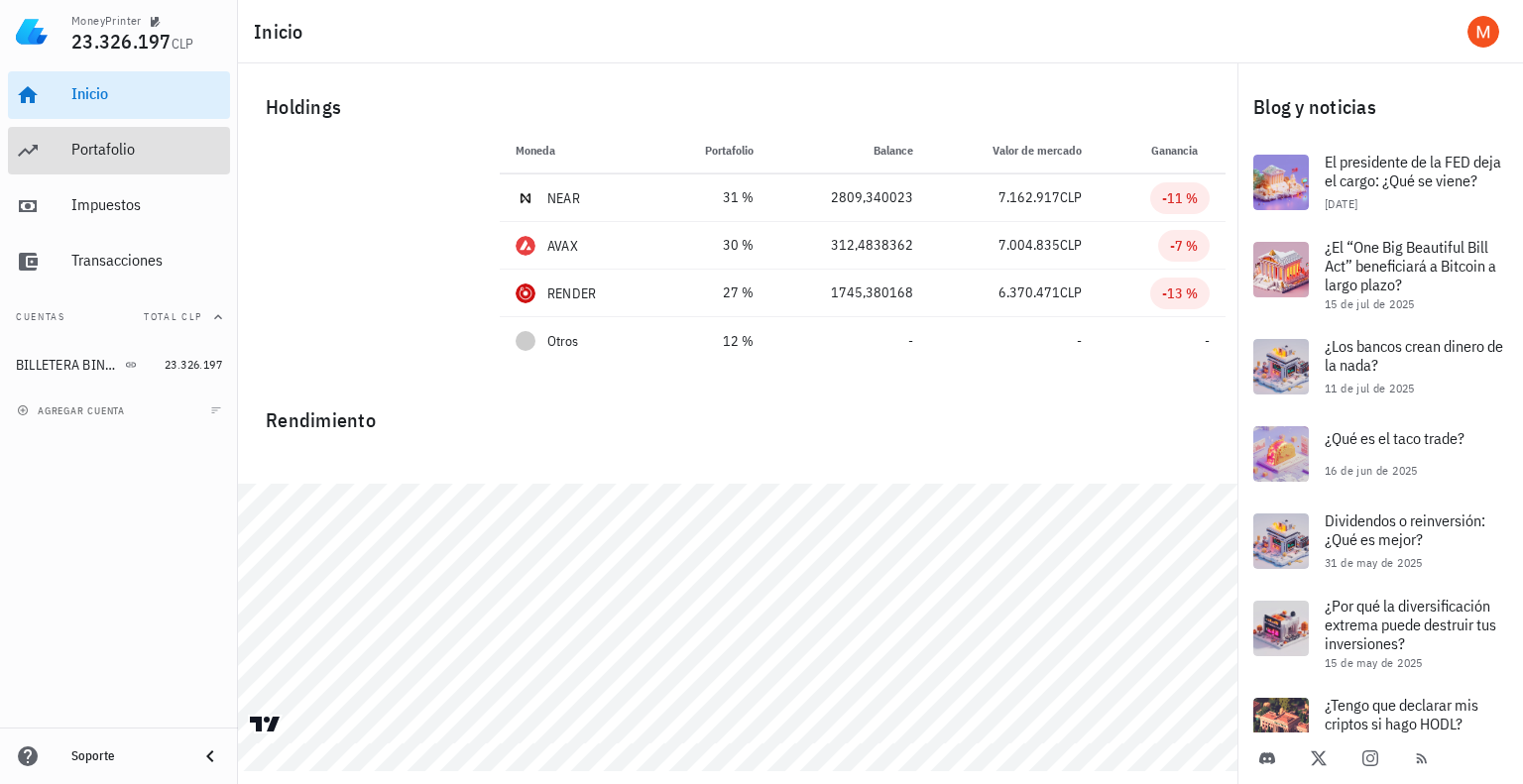 click on "Portafolio" at bounding box center (147, 149) 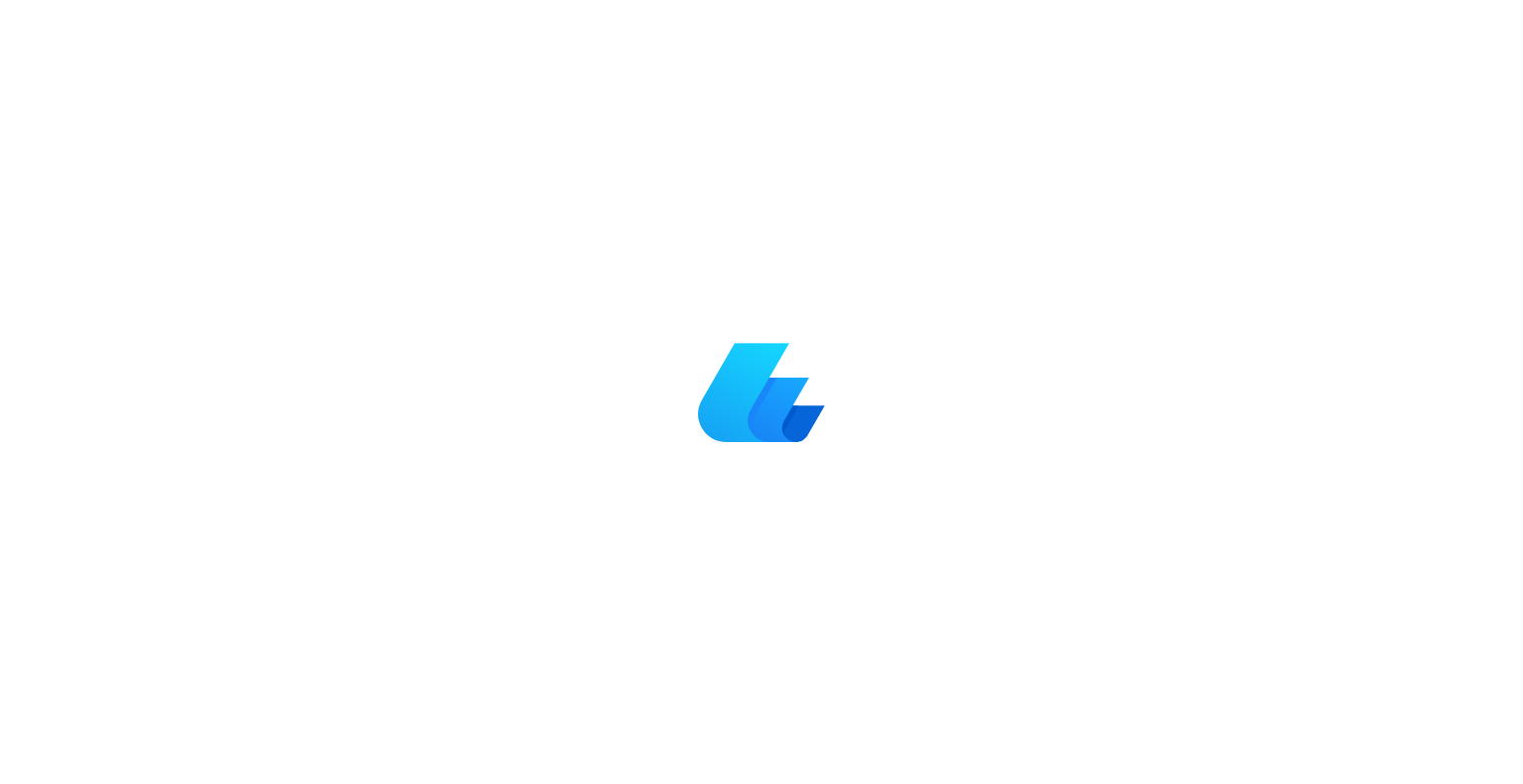 scroll, scrollTop: 0, scrollLeft: 0, axis: both 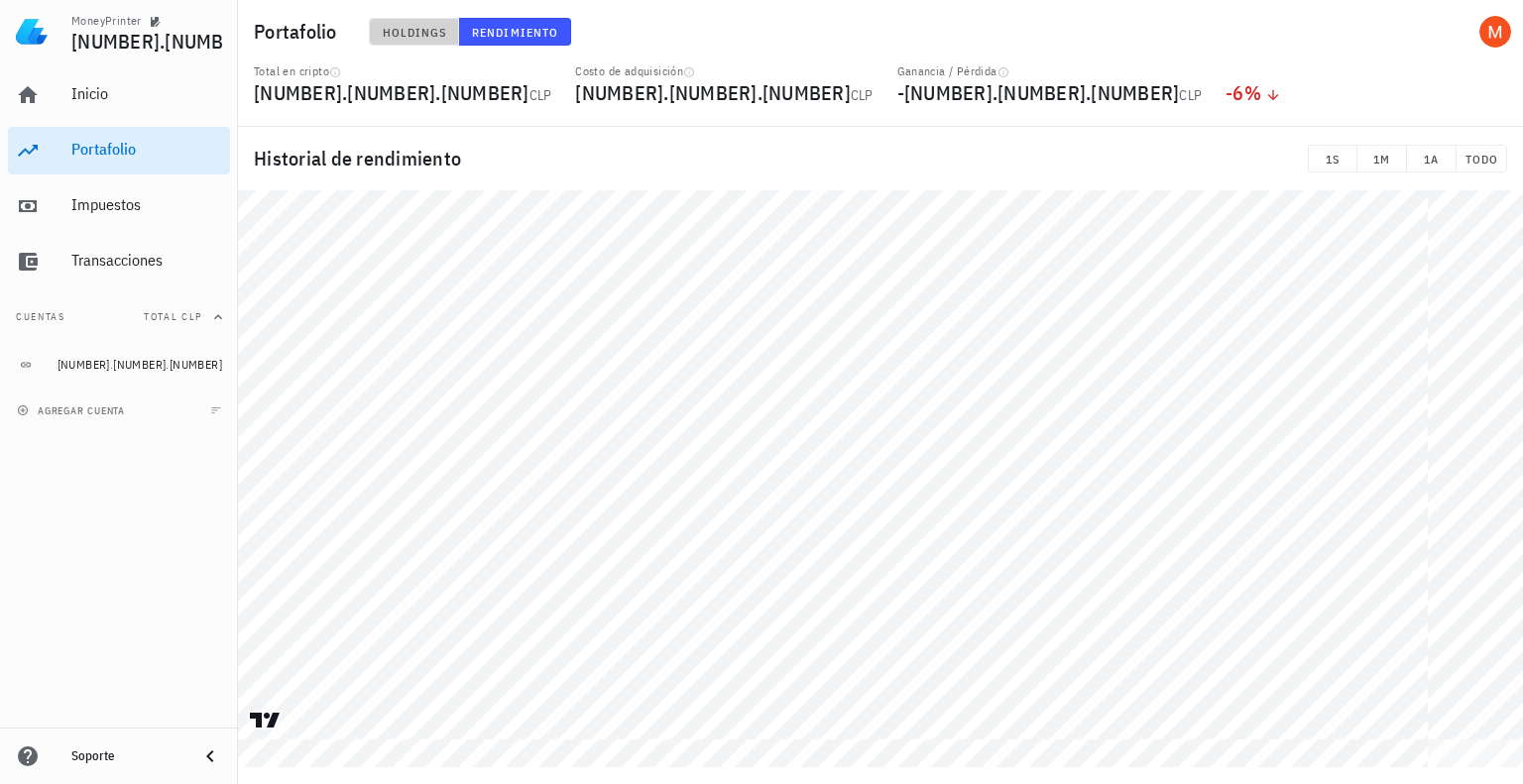 click on "Holdings" at bounding box center [414, 32] 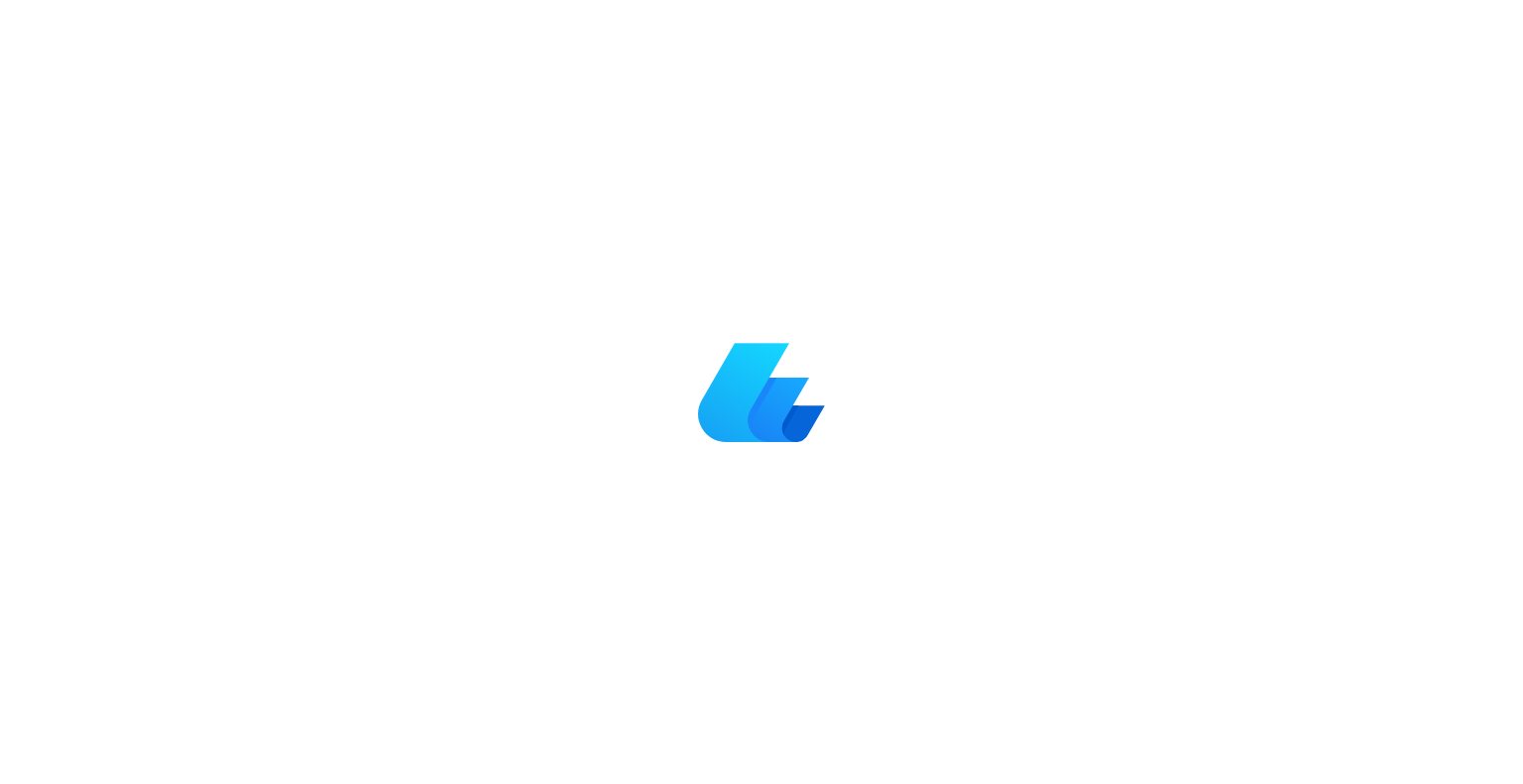 scroll, scrollTop: 0, scrollLeft: 0, axis: both 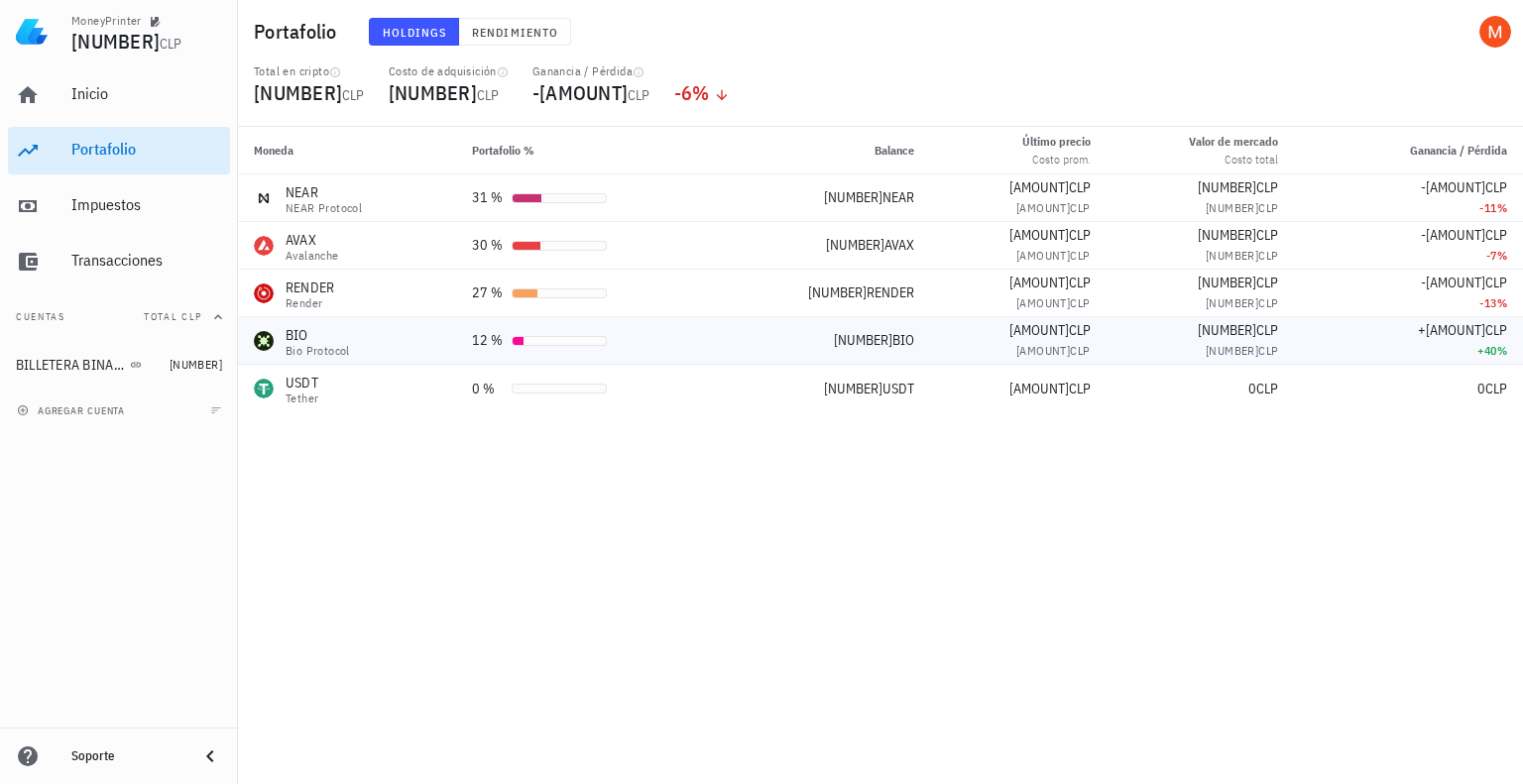 click on "31.053,45738  BIO" at bounding box center (823, 340) 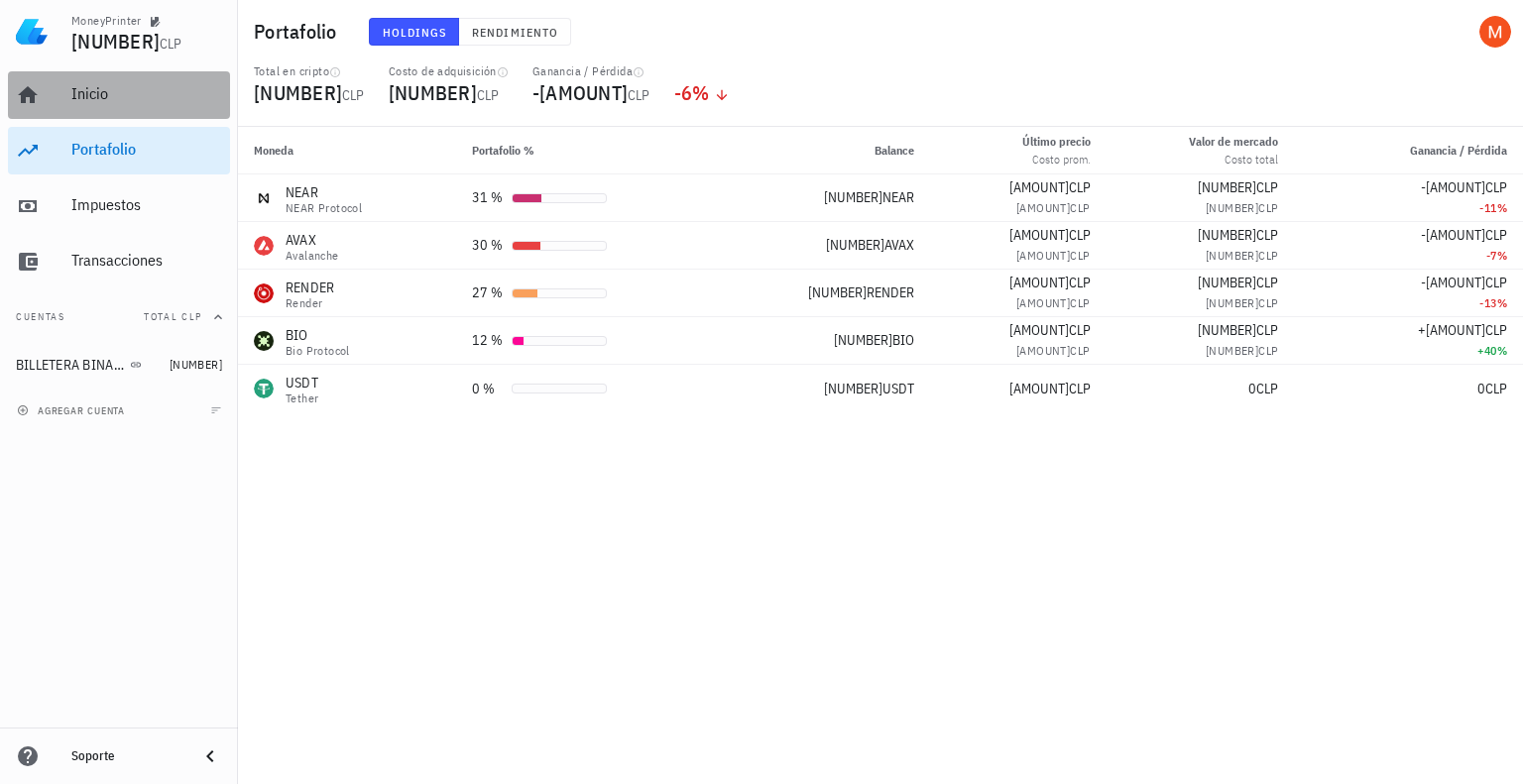 click on "Inicio" at bounding box center (119, 95) 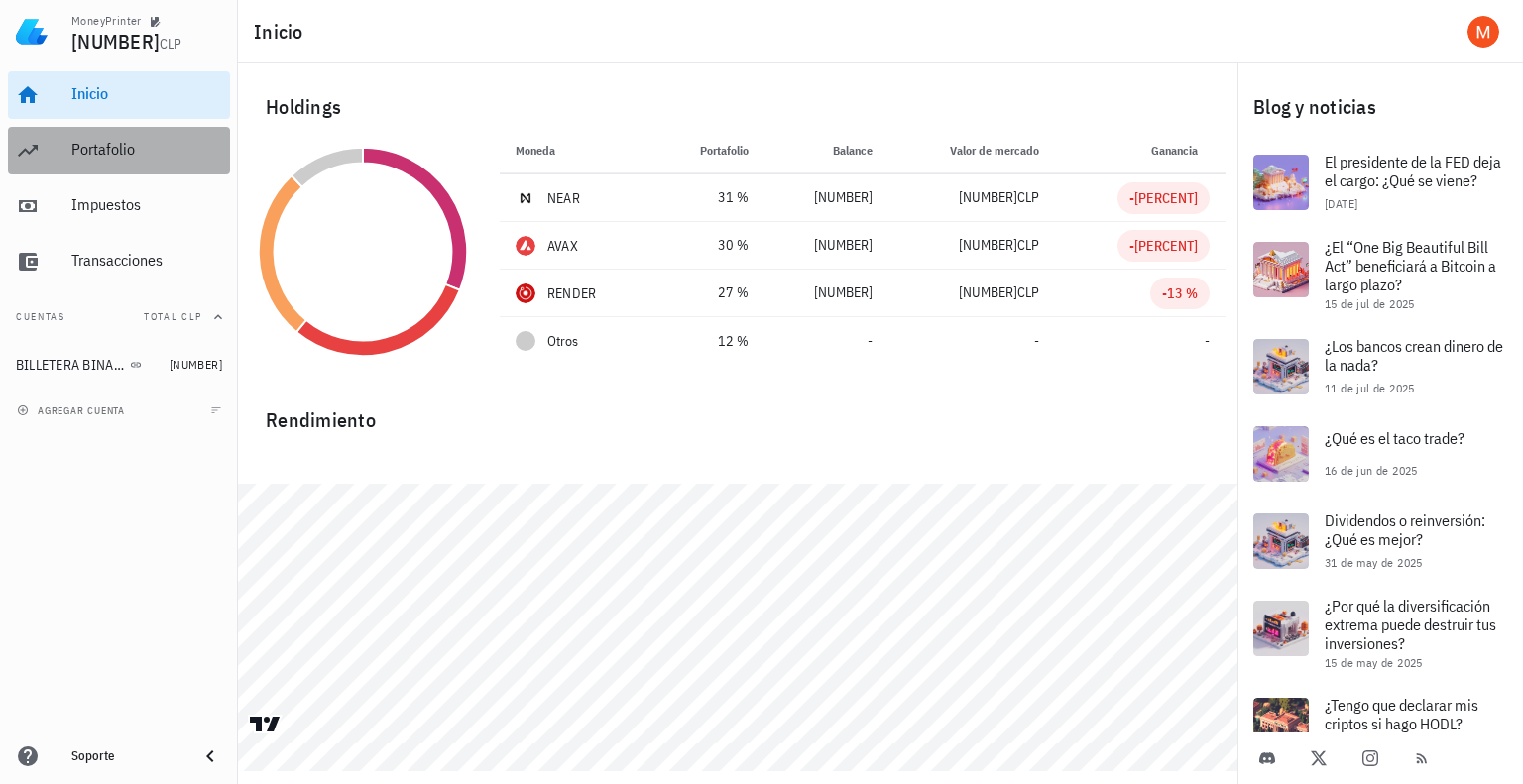click on "Portafolio" at bounding box center [147, 149] 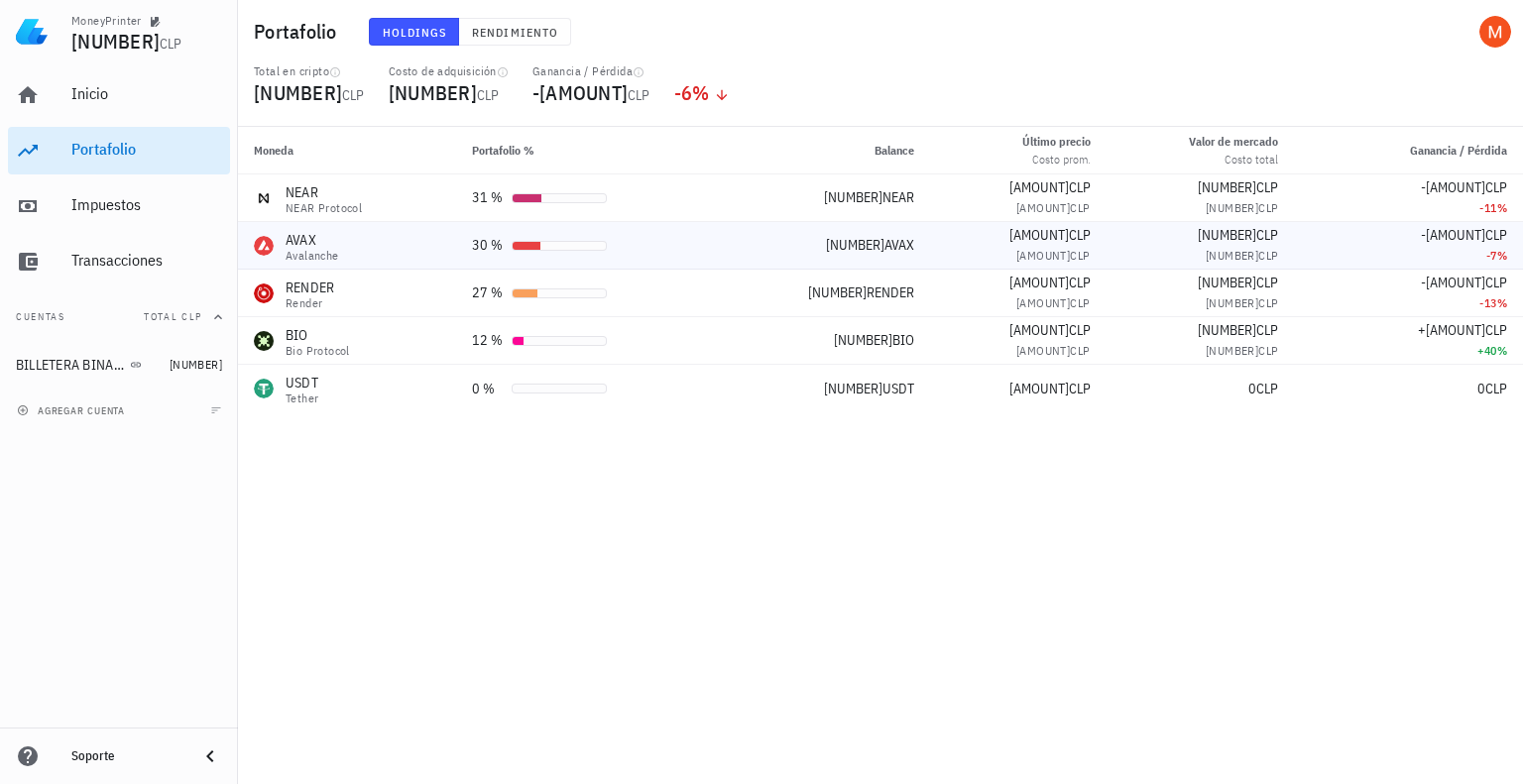 click on "312,4838362  AVAX" at bounding box center (823, 246) 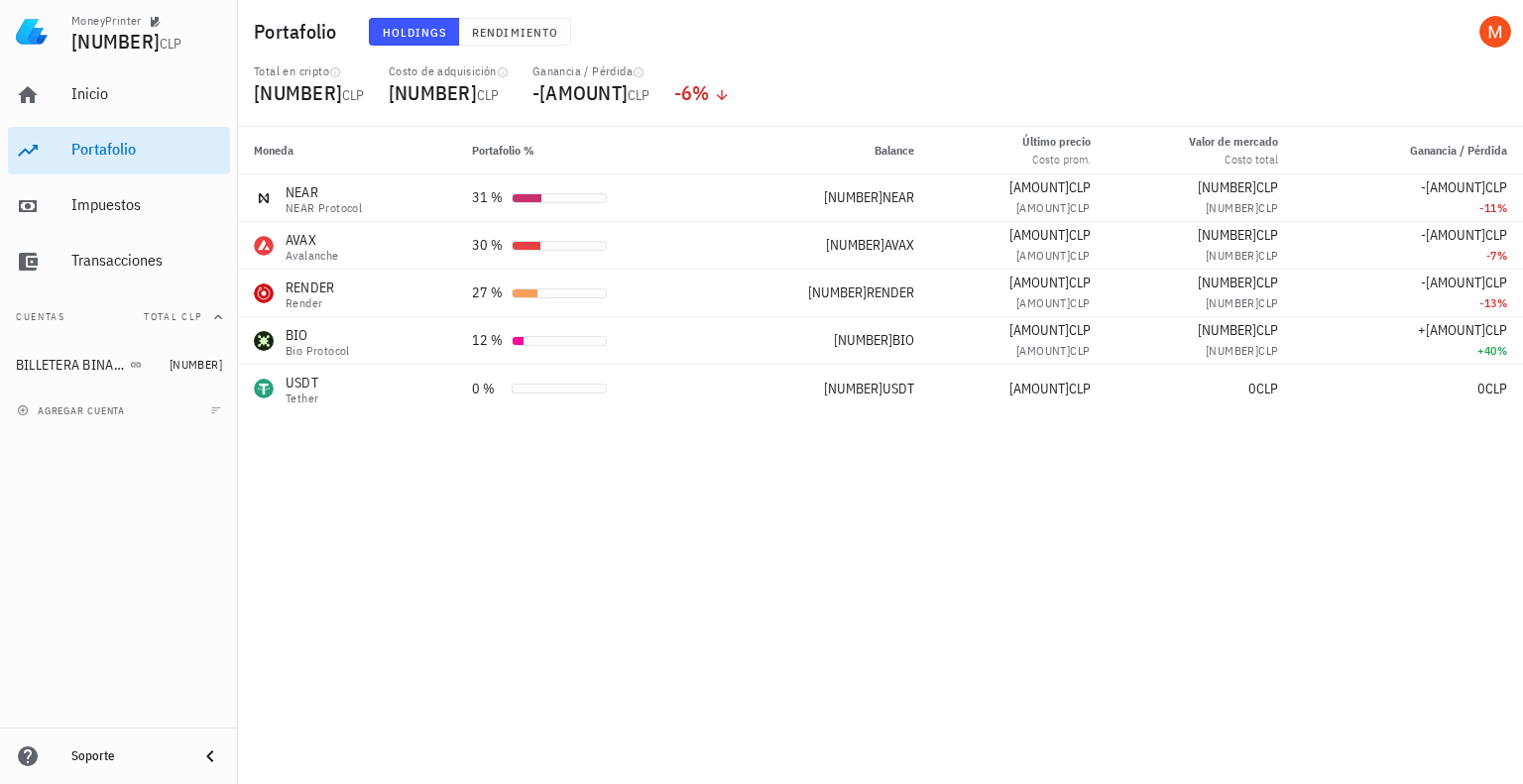 click on "Moneda Portafolio % Balance
Último precio
Costo prom.
Valor de mercado
Costo total
Ganancia / Pérdida
NEAR   NEAR Protocol 31 %   2809,340023  NEAR 2549,68  CLP   2872,65  CLP 7.162.917  CLP   8.070.237  CLP -907.319,81  CLP   -11  %     AVAX   Avalanche 30 %   312,4838362  AVAX 22.416,63  CLP   24.167,92  CLP 7.004.835  CLP   7.552.086  CLP -547.250,15  CLP   -7  %     RENDER   Render 27 %   1745,380168  RENDER 3649,9  CLP   4198,37  CLP 6.370.471  CLP   7.327.752  CLP -957.281,56  CLP   -13  %     BIO   Bio Protocol 12 %   31.053,45738  BIO 89,78  CLP   63,96  CLP 2.787.974  CLP   1.986.284  CLP +801.690,08  CLP   +40  %     USDT   Tether 0 %   0,00000004  USDT 970,58  CLP   0  CLP   0  CLP" at bounding box center [880, 455] 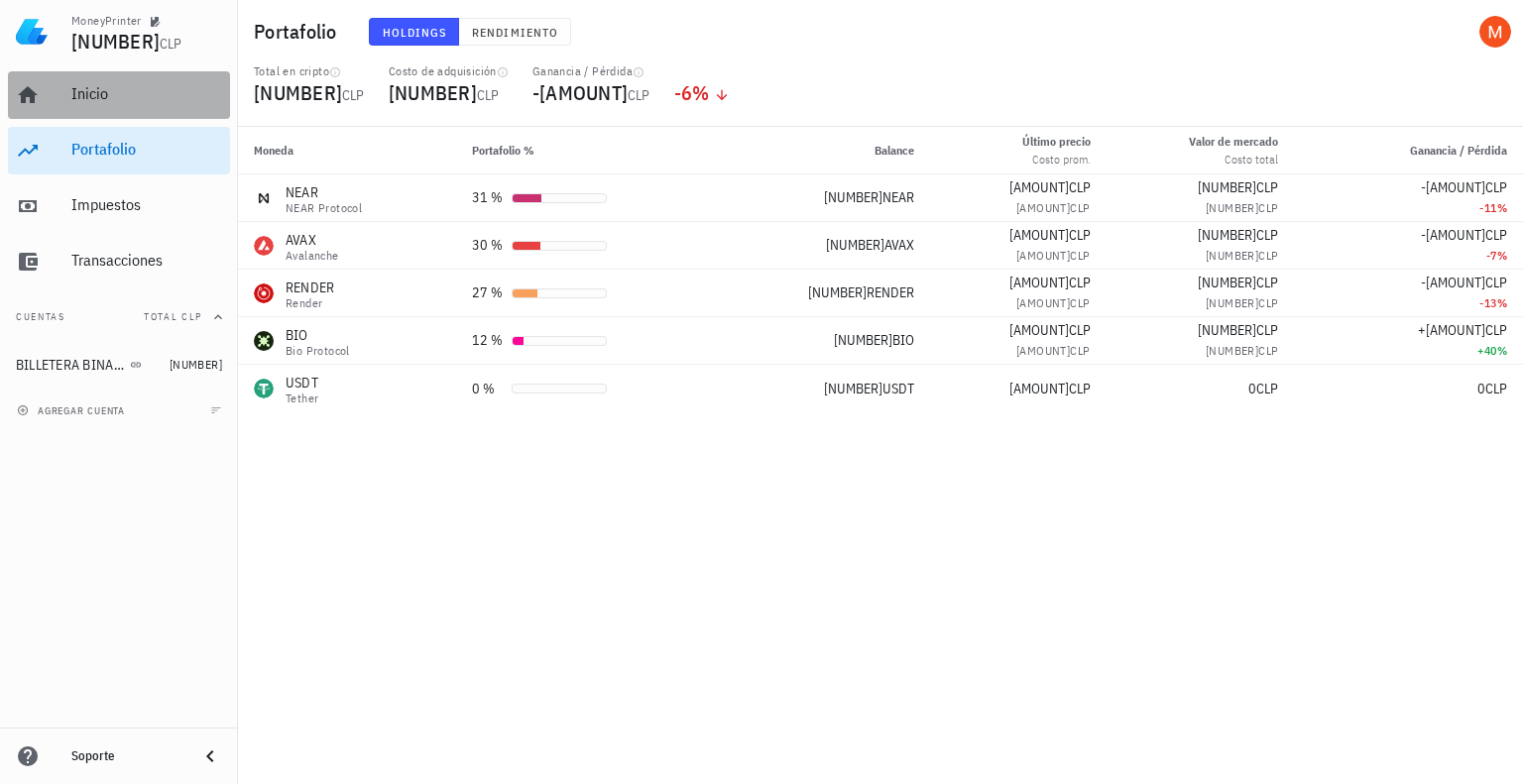click on "Inicio" at bounding box center [147, 94] 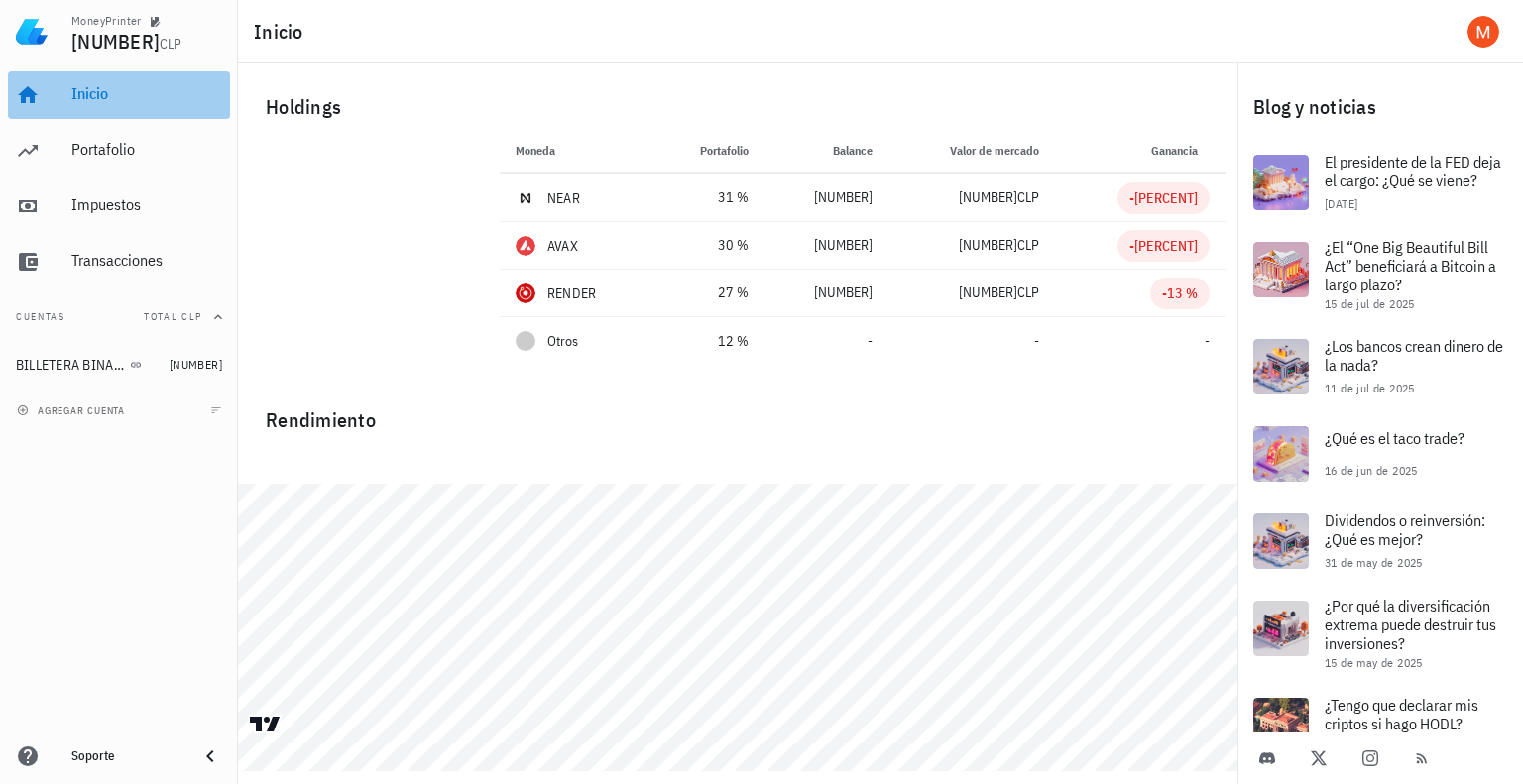 click on "Inicio" at bounding box center (119, 95) 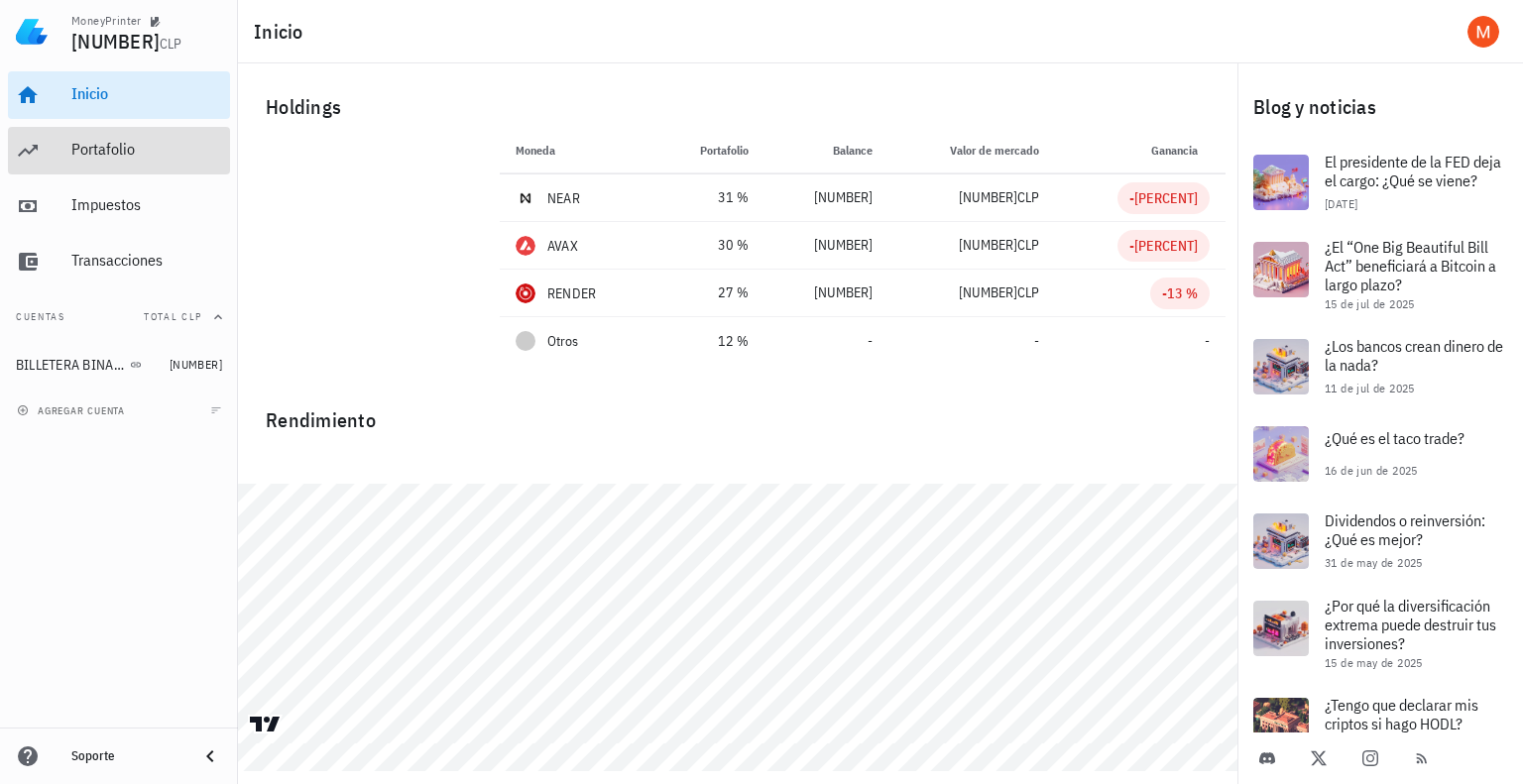 click on "Portafolio" at bounding box center (147, 149) 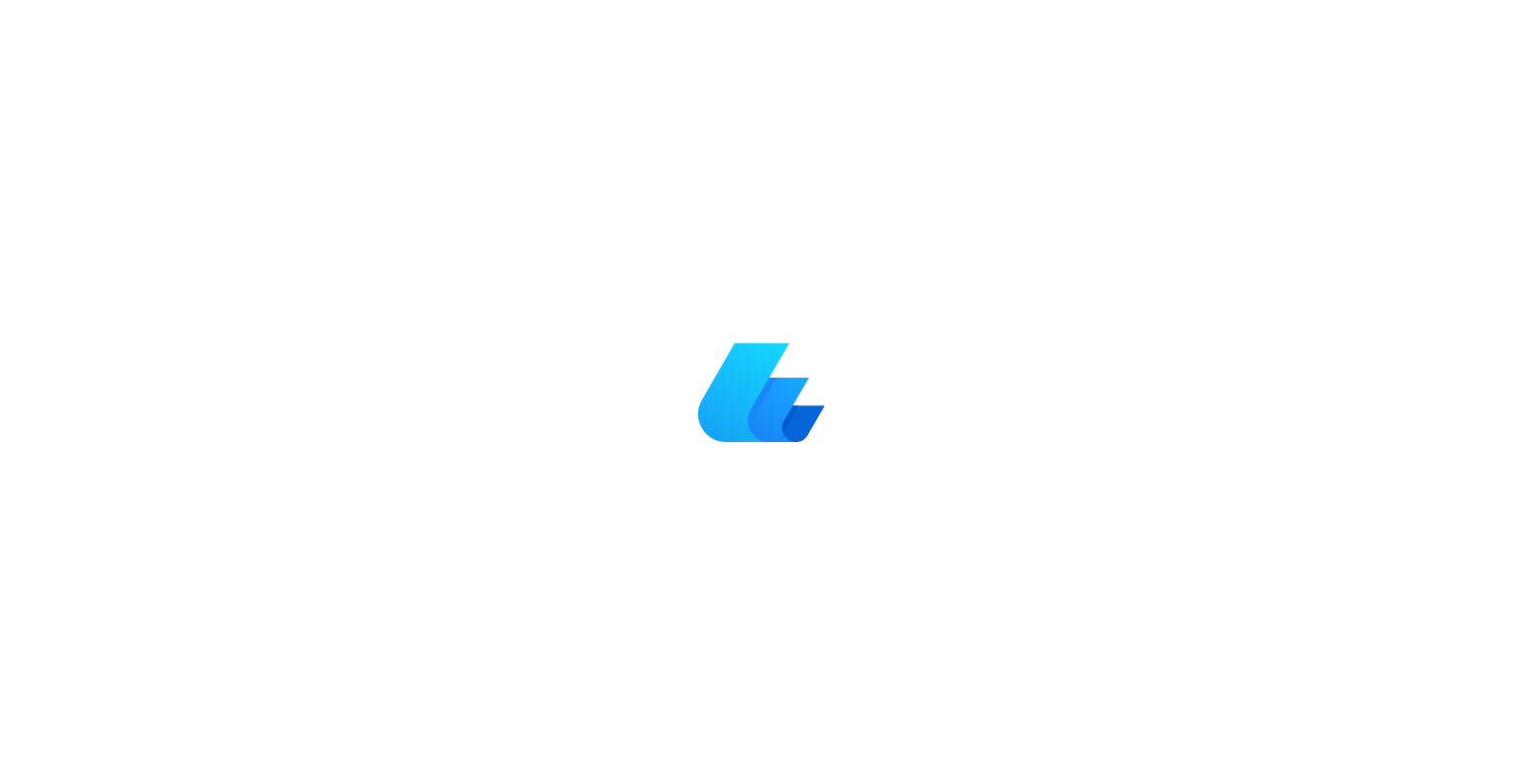 scroll, scrollTop: 0, scrollLeft: 0, axis: both 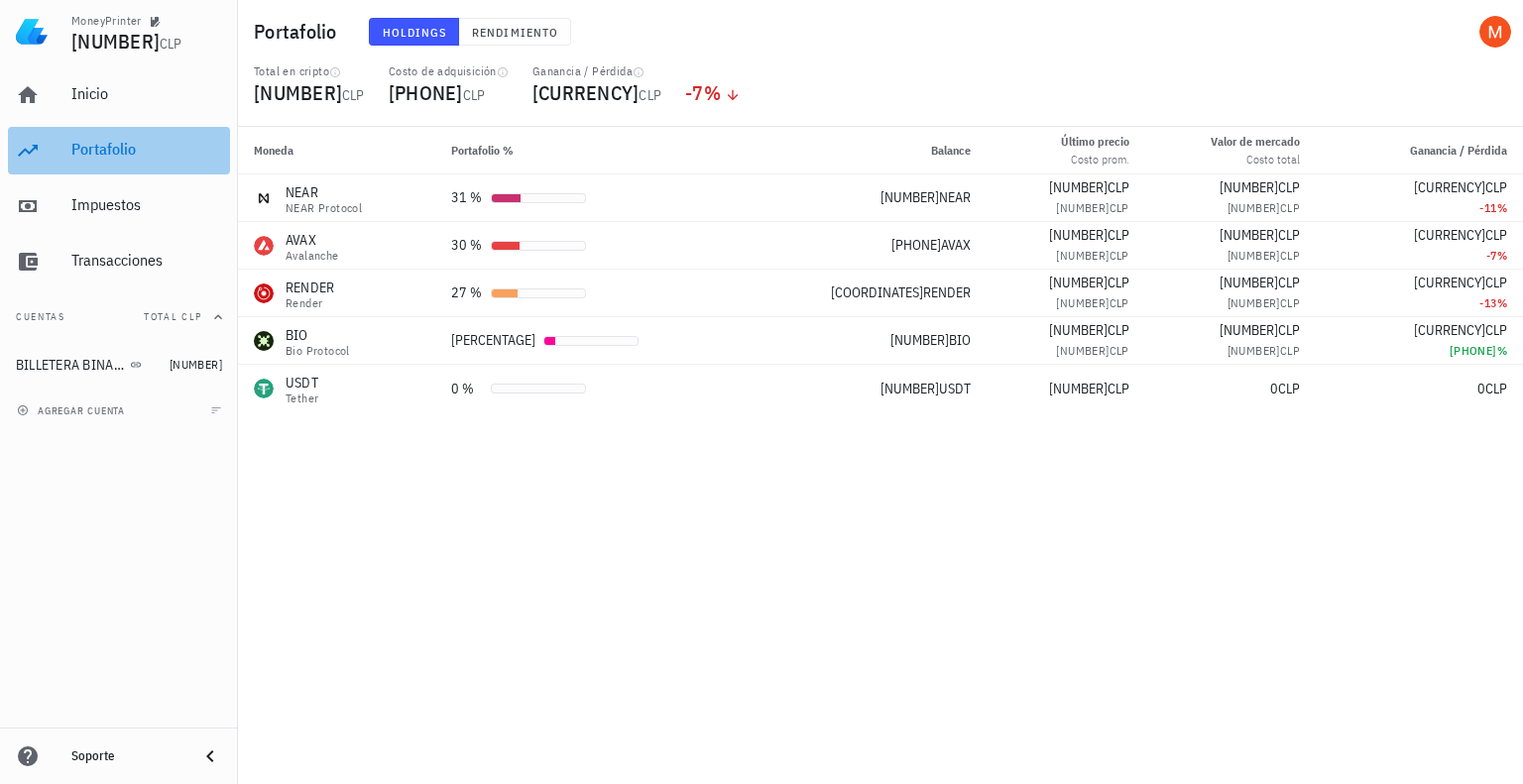 click on "Portafolio" at bounding box center [147, 150] 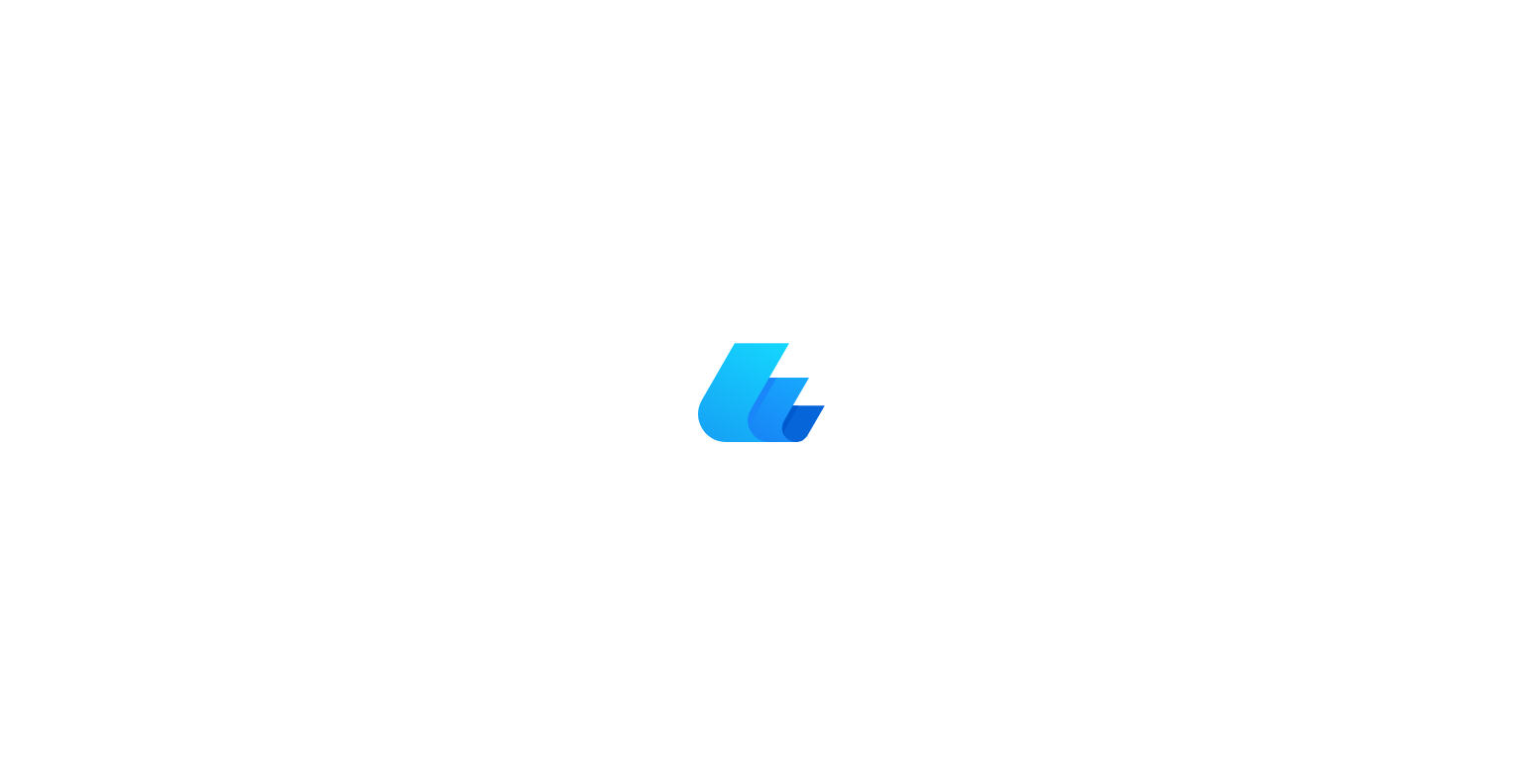 scroll, scrollTop: 0, scrollLeft: 0, axis: both 